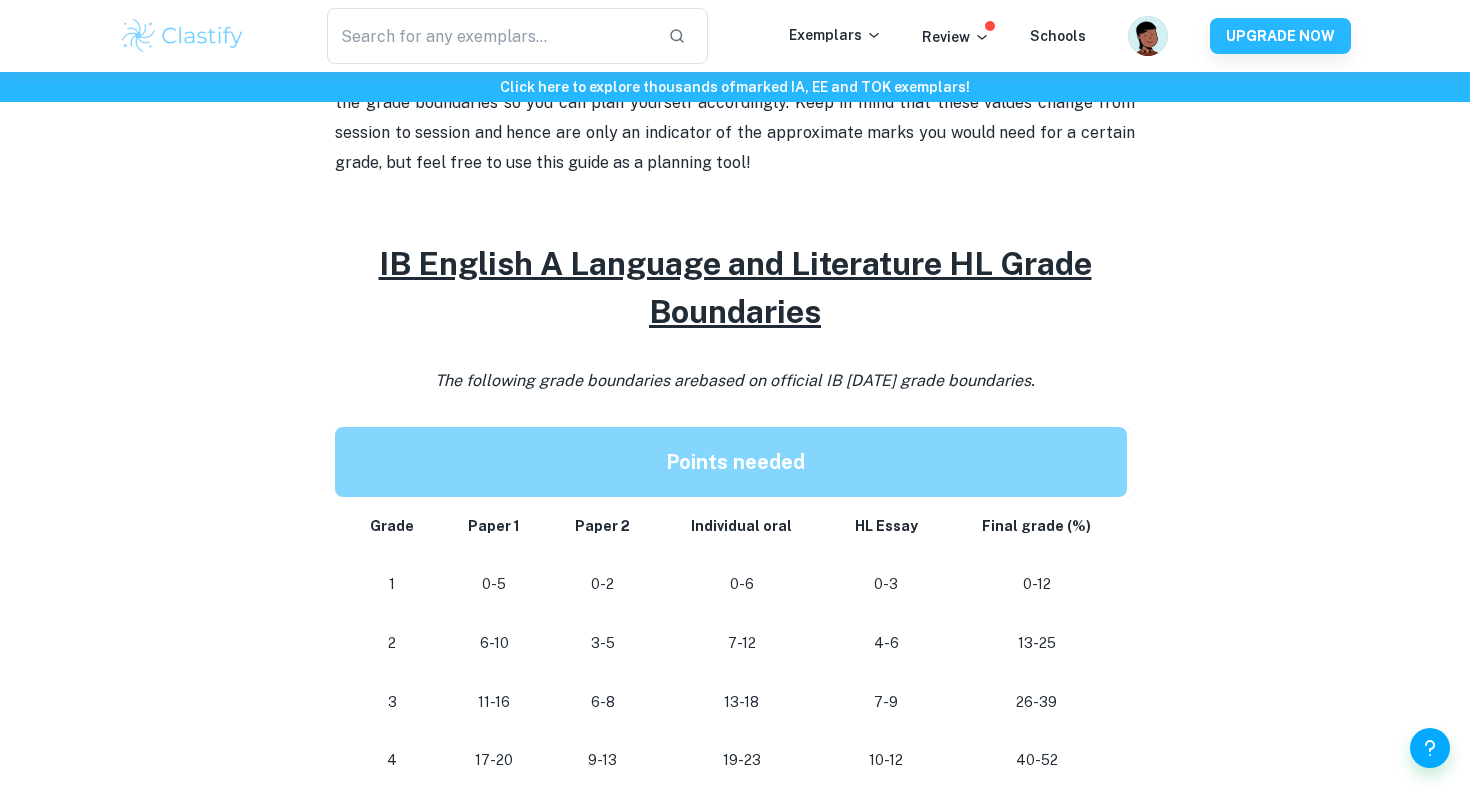 scroll, scrollTop: 989, scrollLeft: 0, axis: vertical 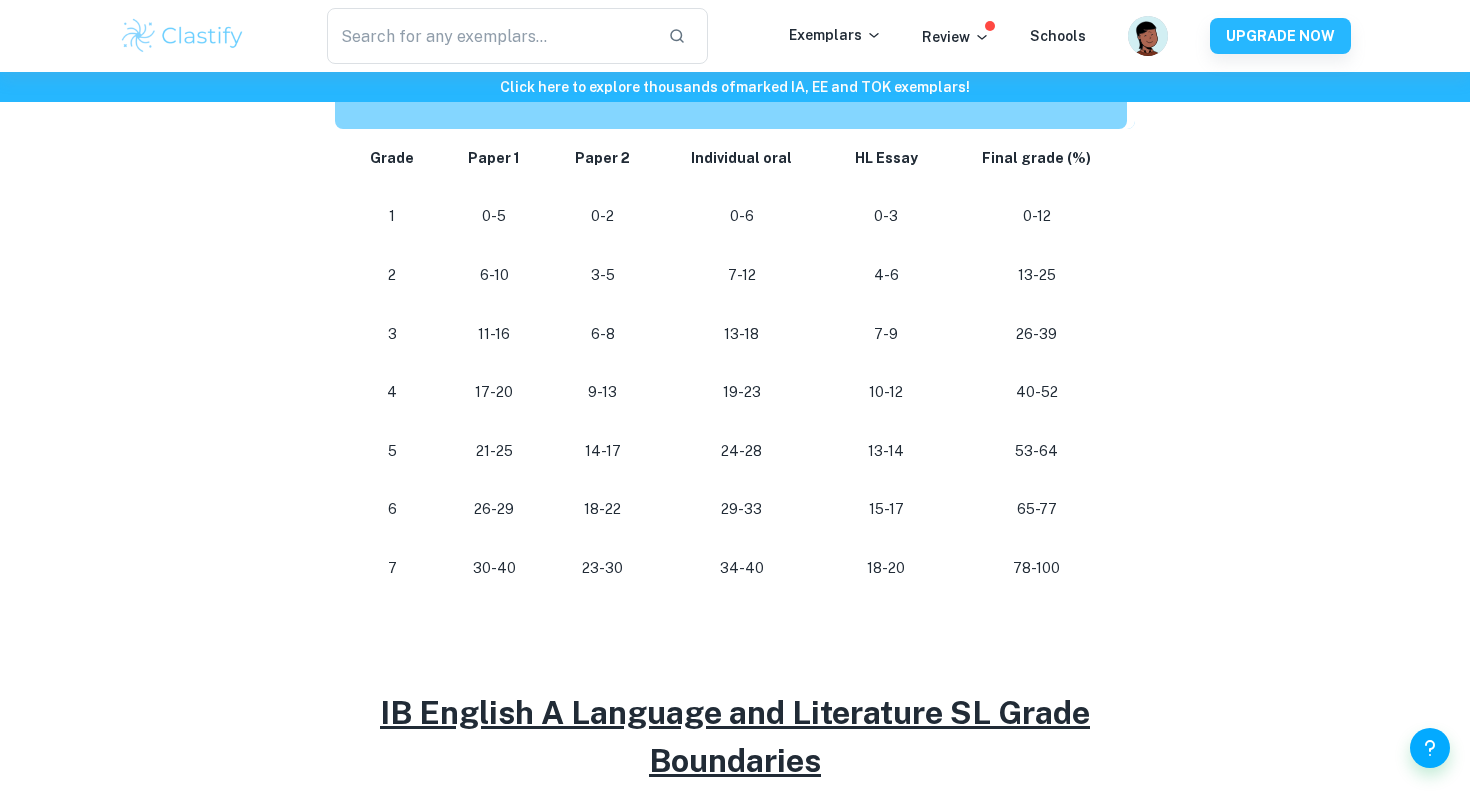 click on "26-29" at bounding box center [494, 509] 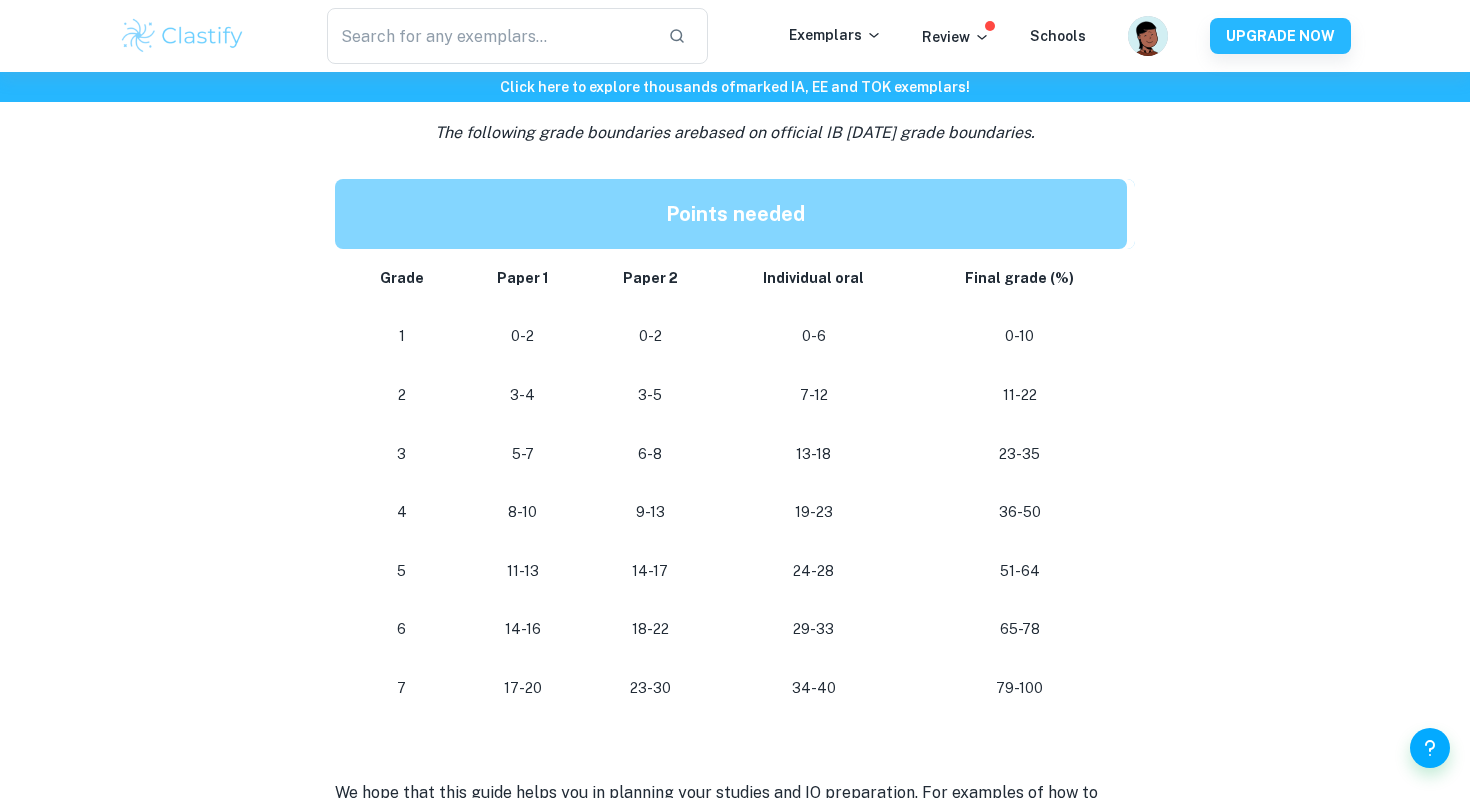 scroll, scrollTop: 1921, scrollLeft: 0, axis: vertical 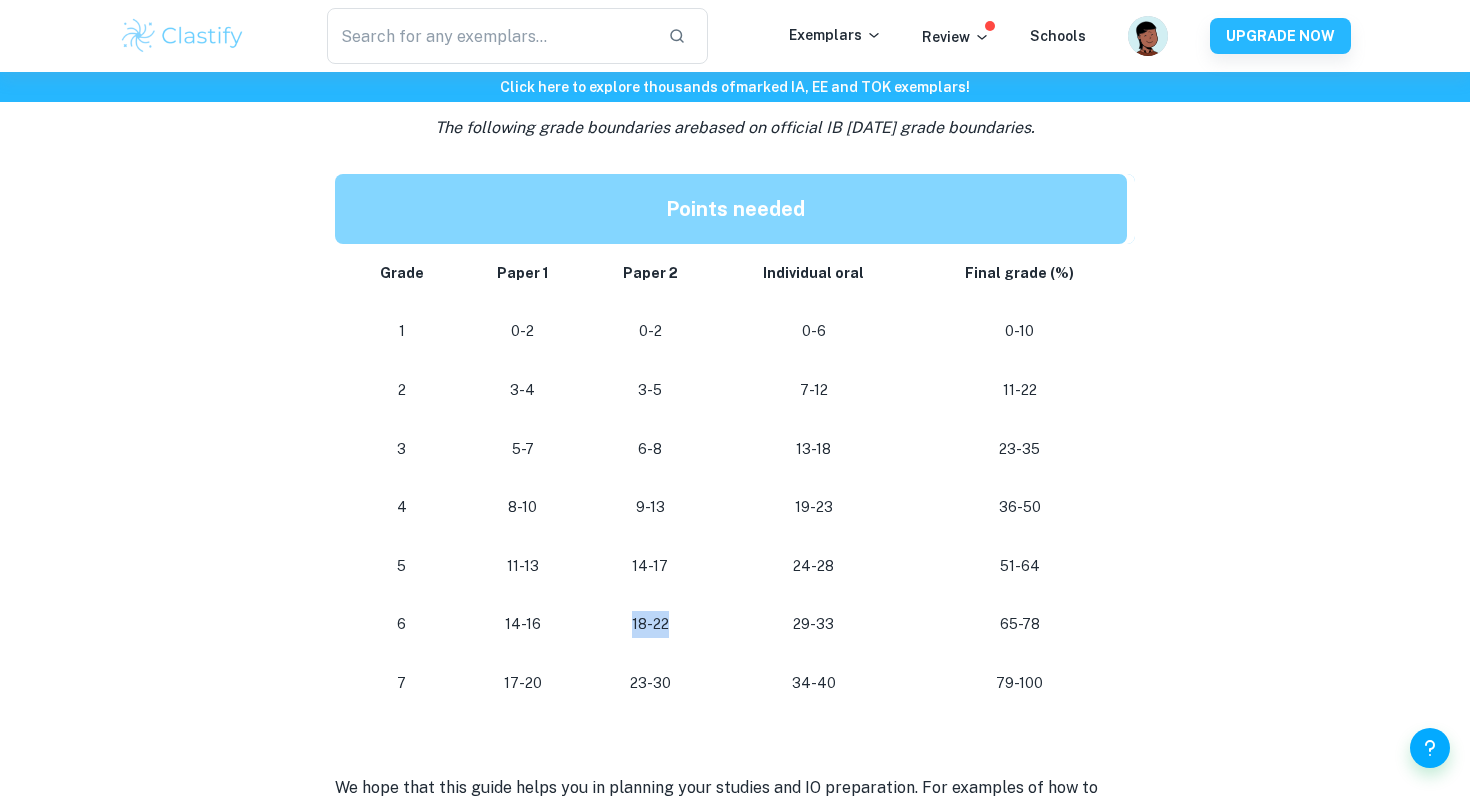 drag, startPoint x: 636, startPoint y: 613, endPoint x: 680, endPoint y: 622, distance: 44.911022 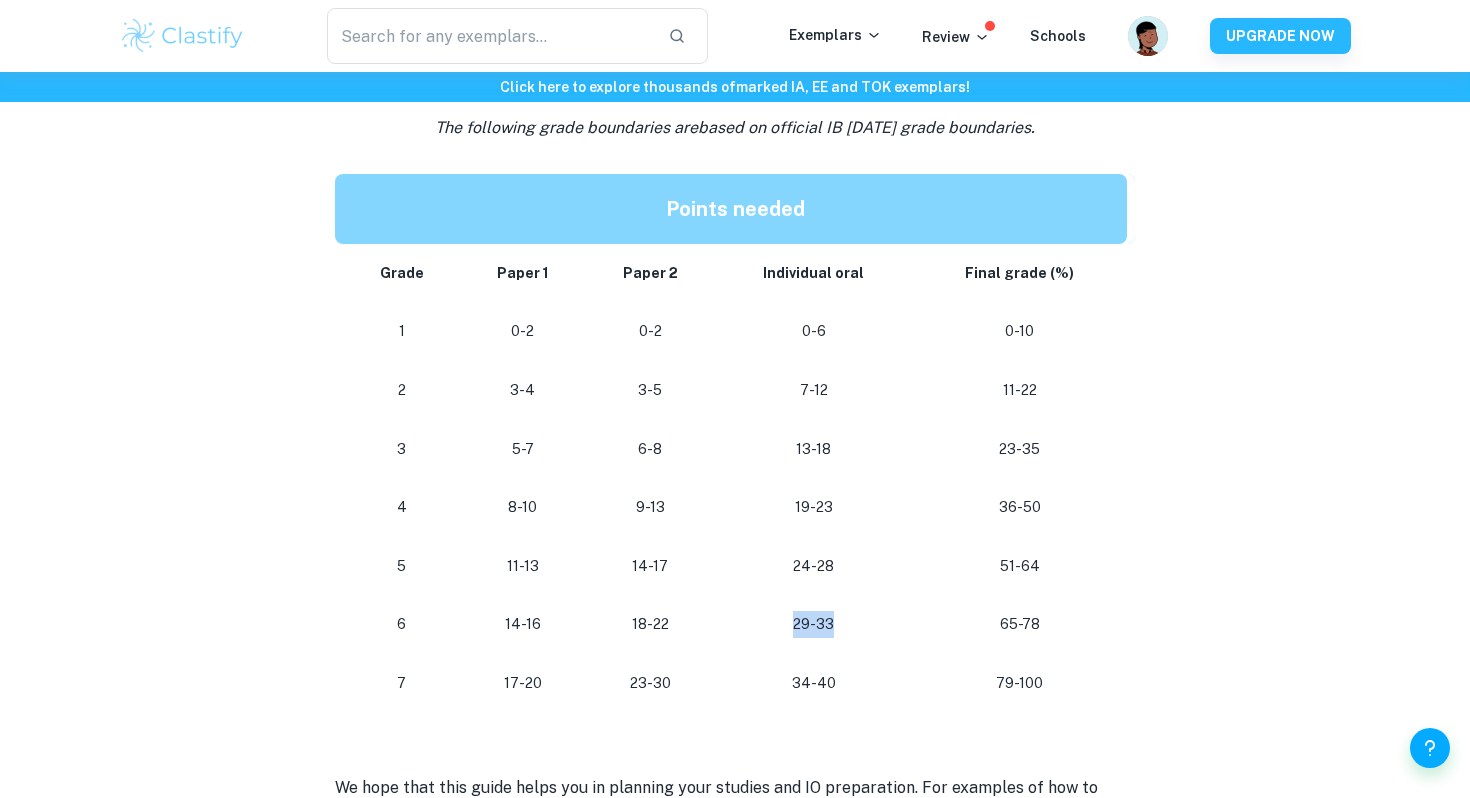 drag, startPoint x: 750, startPoint y: 630, endPoint x: 834, endPoint y: 629, distance: 84.00595 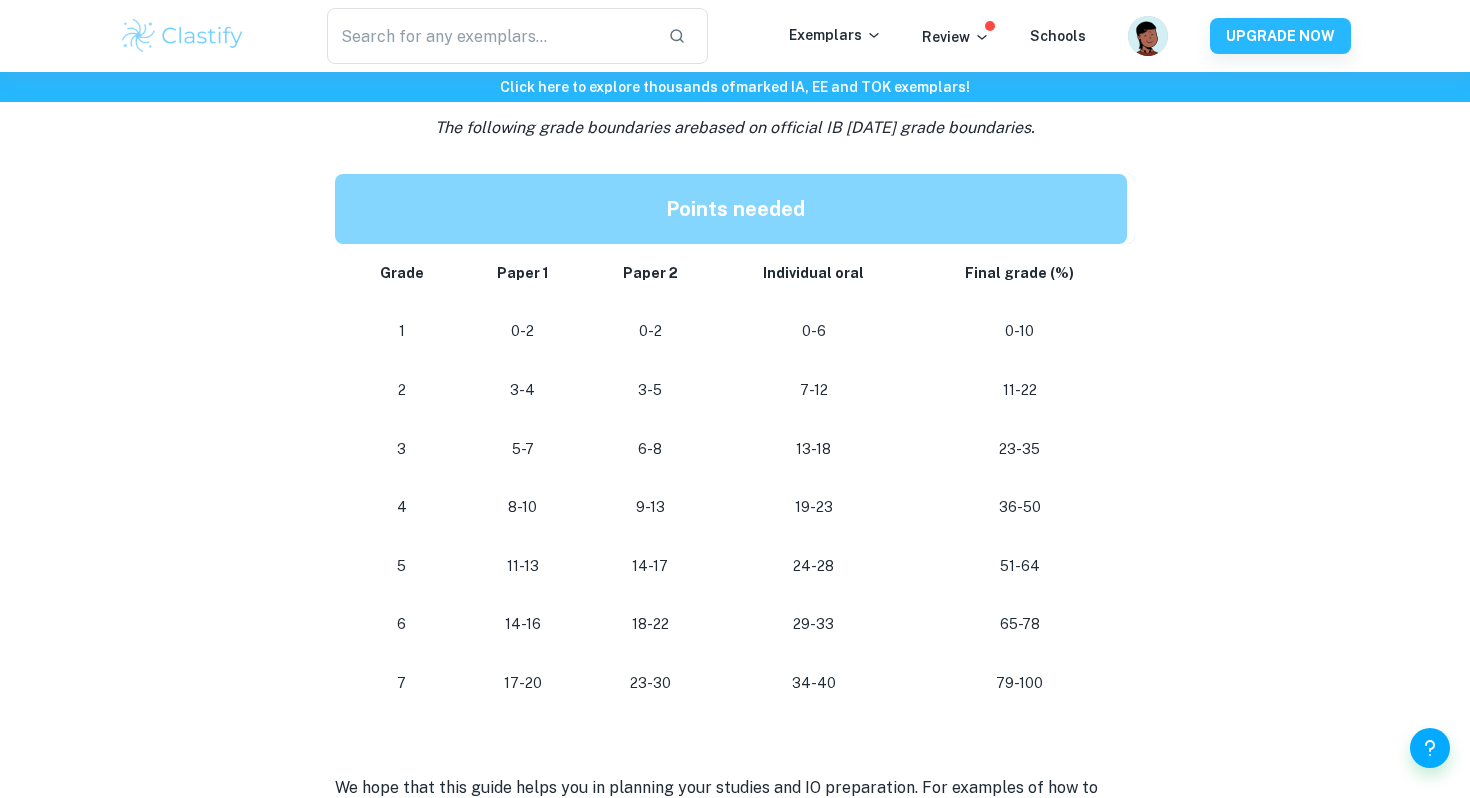 click on "29-33" at bounding box center (814, 624) 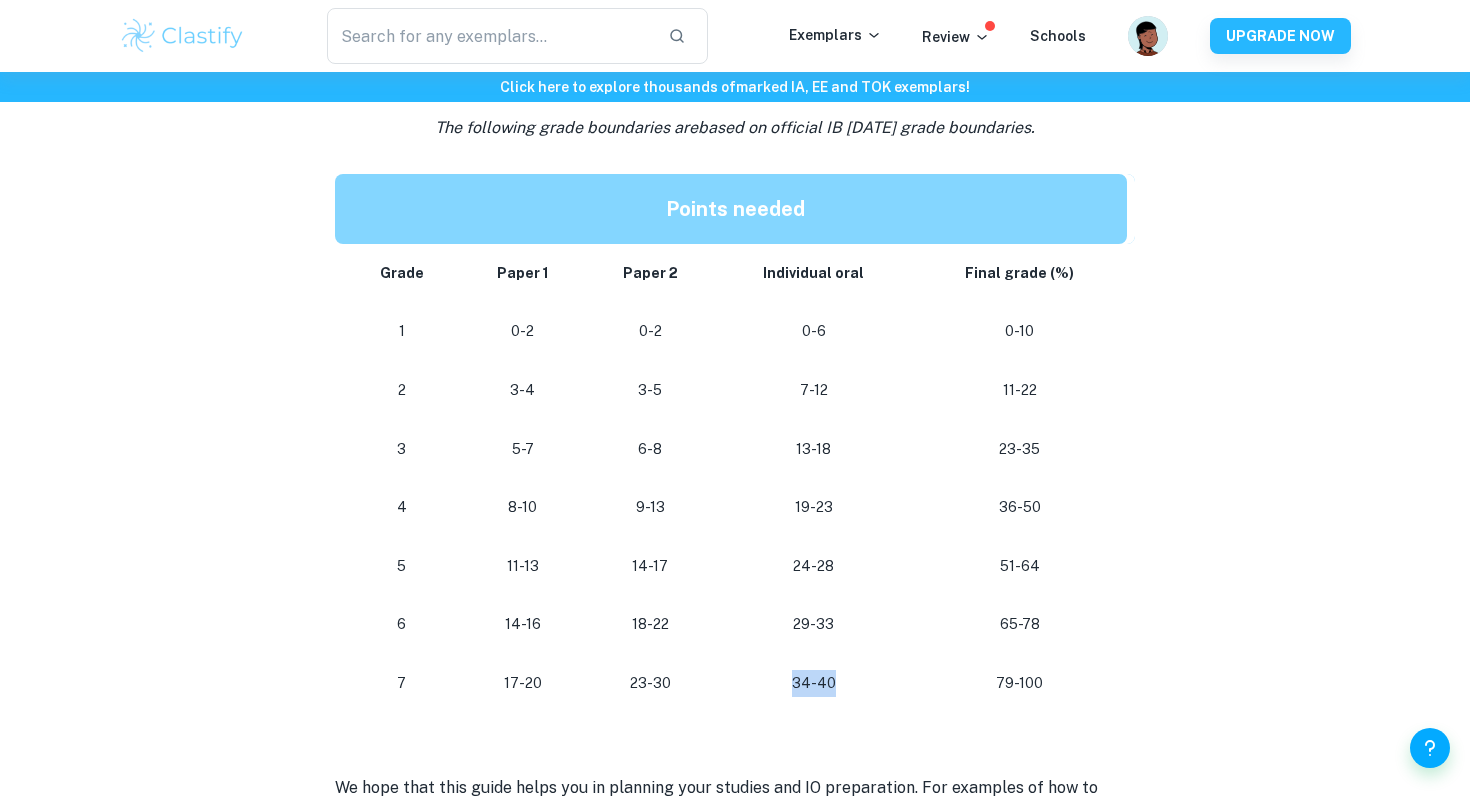 drag, startPoint x: 783, startPoint y: 681, endPoint x: 846, endPoint y: 681, distance: 63 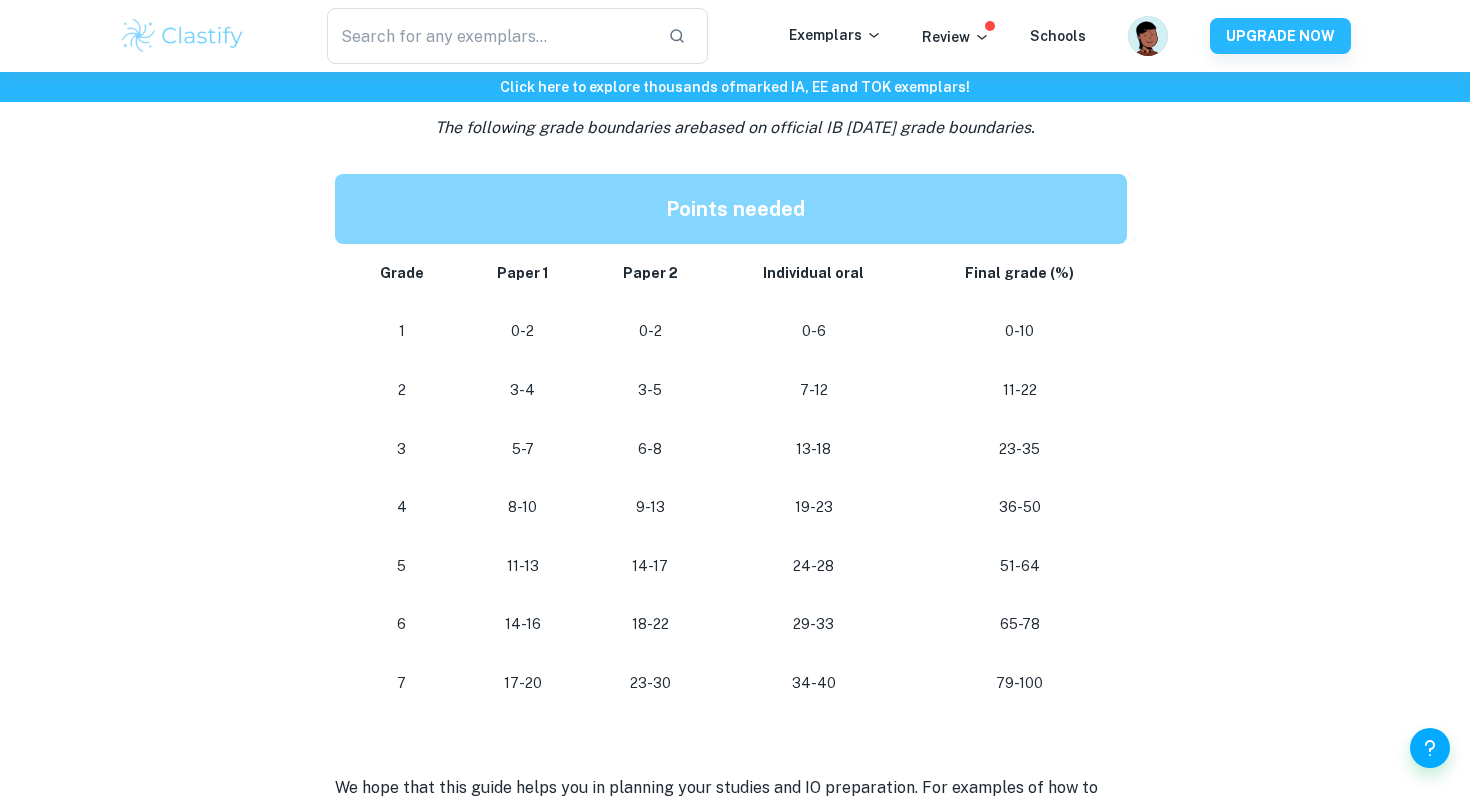 click on "23-30" at bounding box center [650, 683] 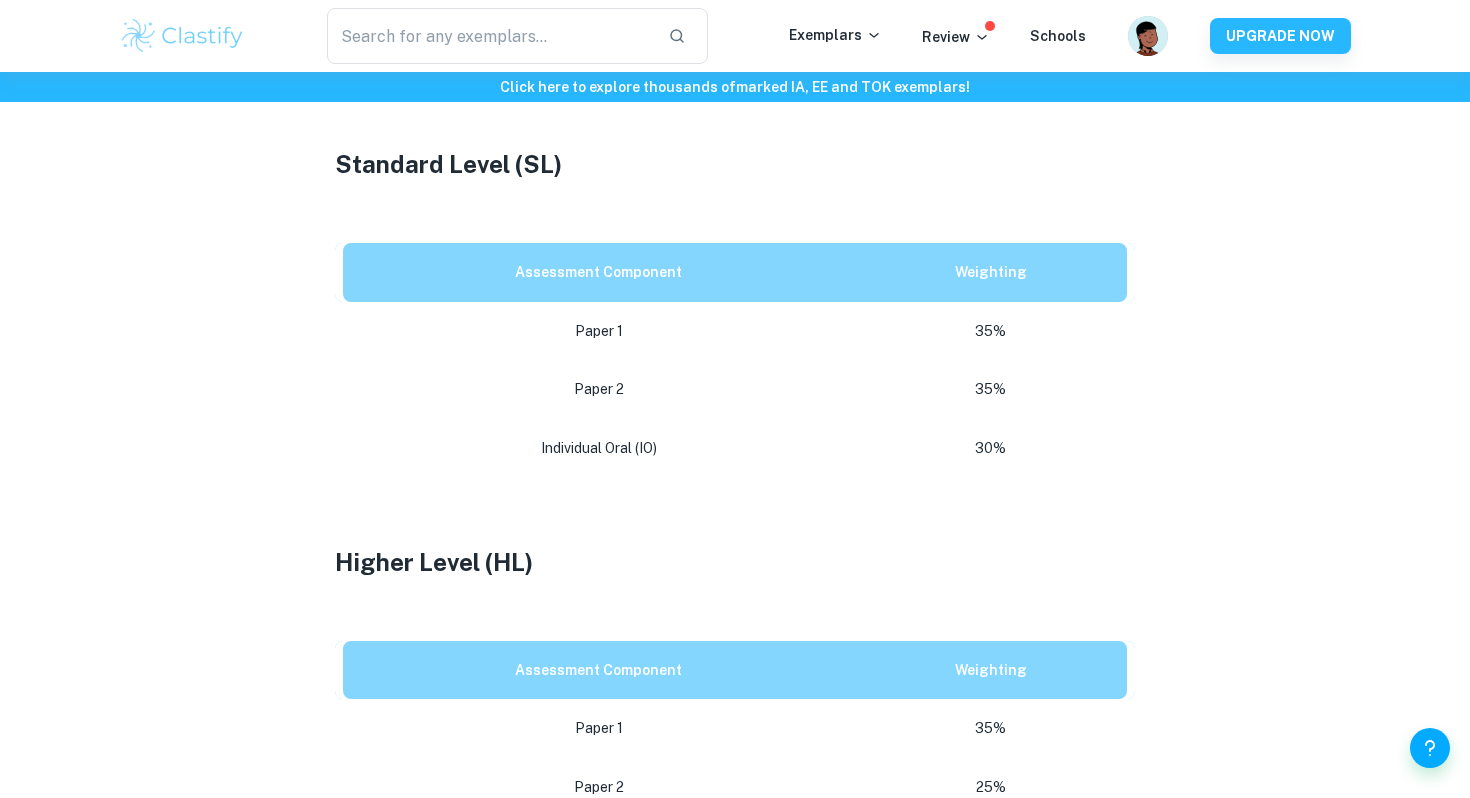 scroll, scrollTop: 933, scrollLeft: 0, axis: vertical 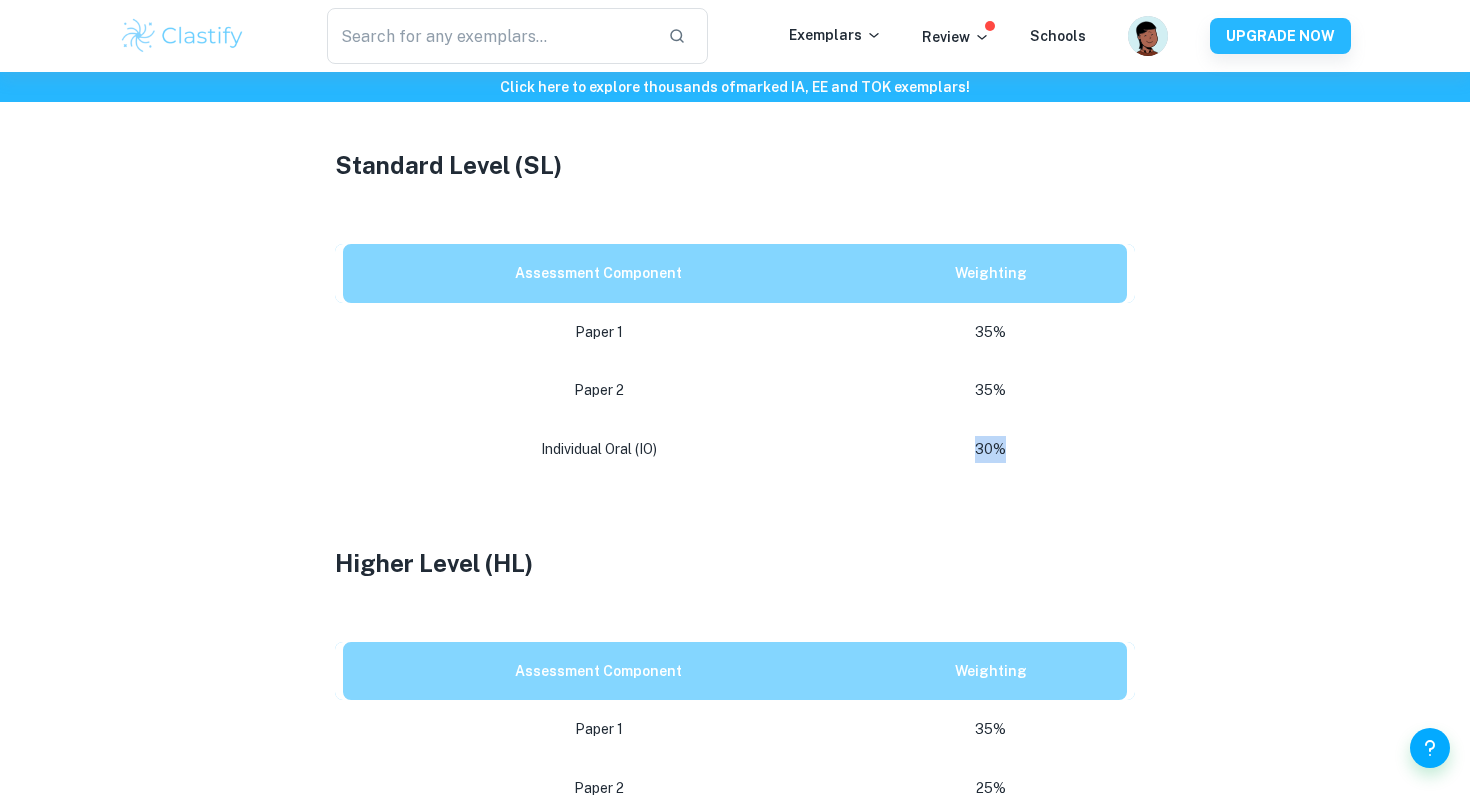 drag, startPoint x: 1011, startPoint y: 451, endPoint x: 956, endPoint y: 451, distance: 55 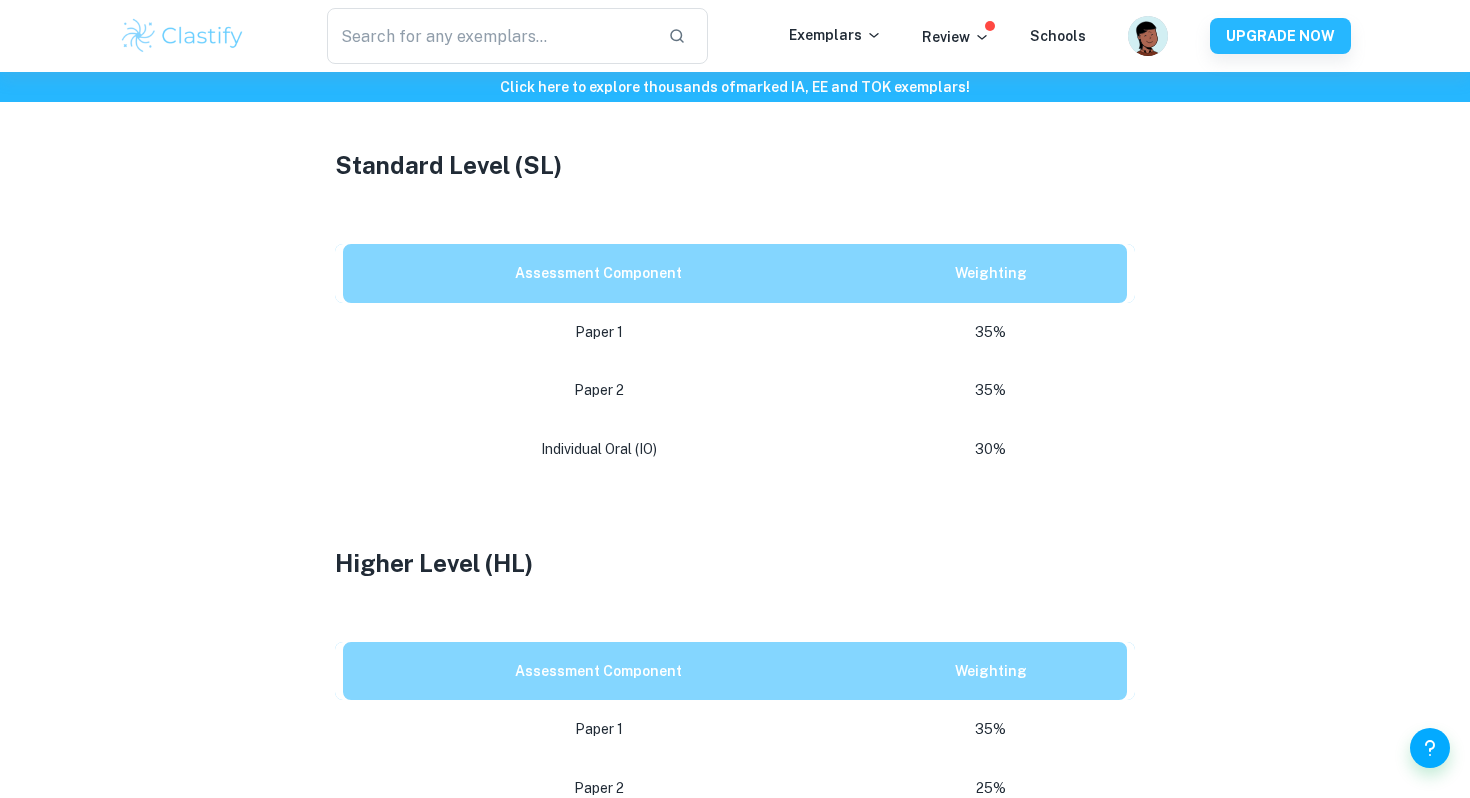 drag, startPoint x: 966, startPoint y: 340, endPoint x: 1024, endPoint y: 342, distance: 58.034473 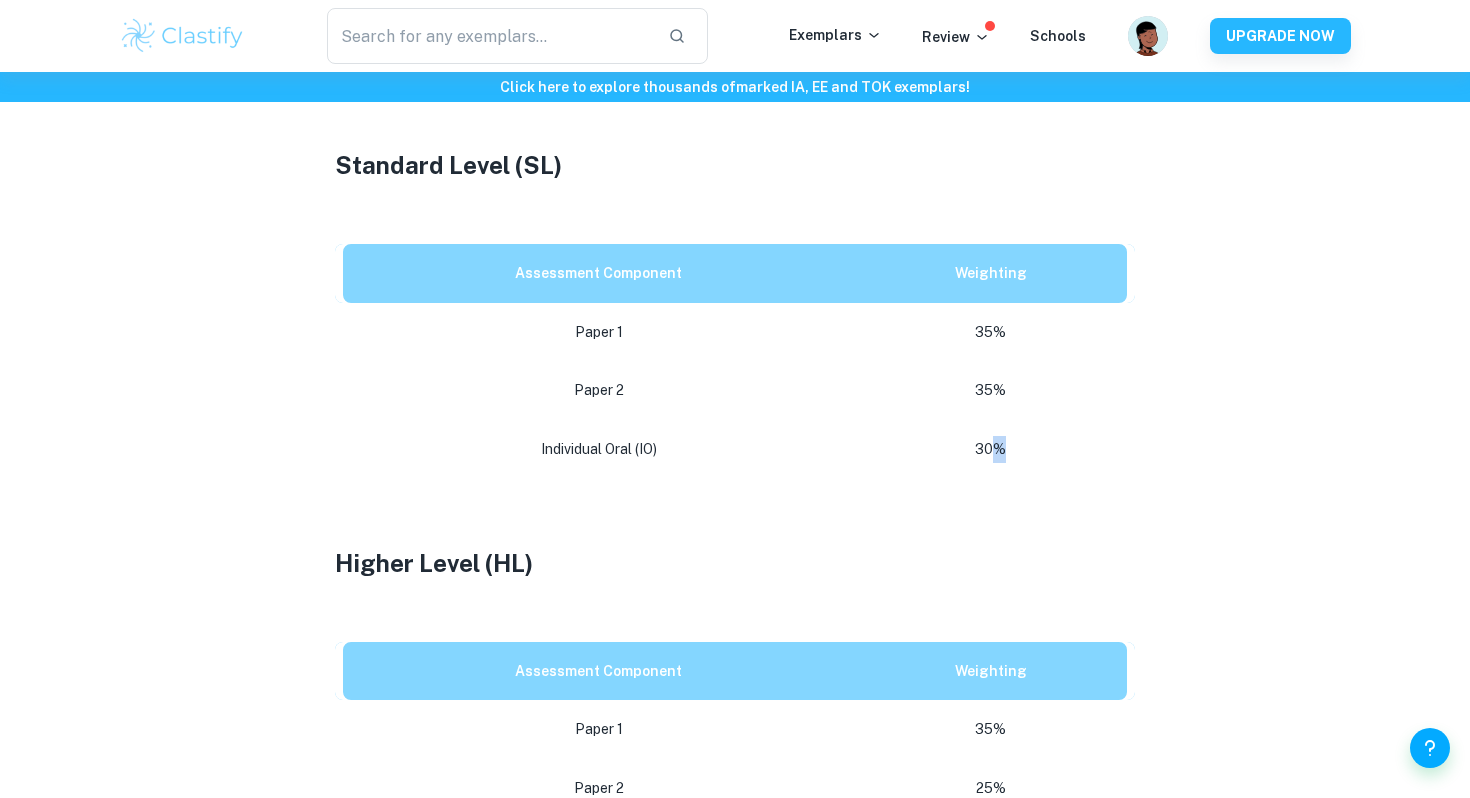 drag, startPoint x: 1022, startPoint y: 451, endPoint x: 991, endPoint y: 451, distance: 31 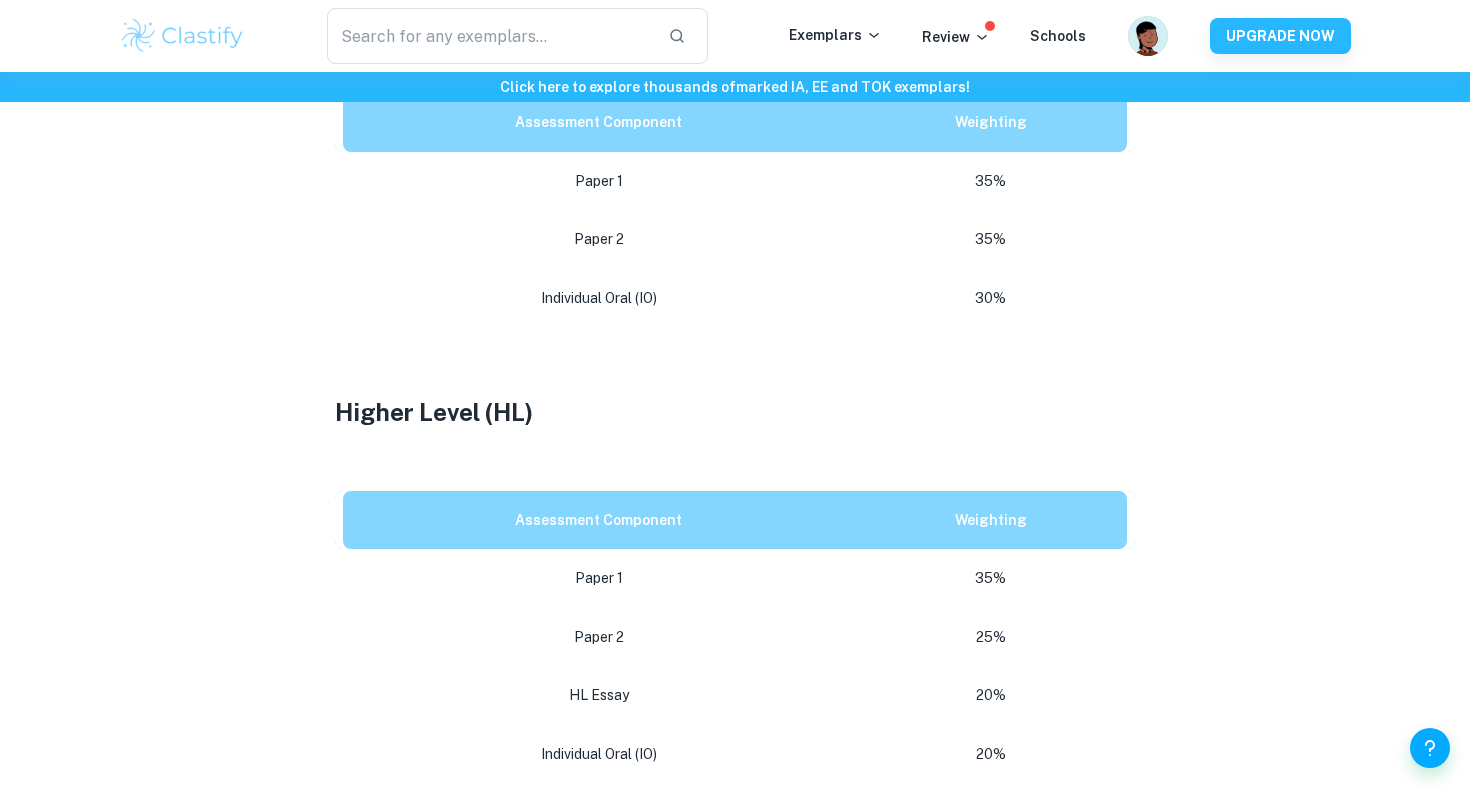 scroll, scrollTop: 1242, scrollLeft: 0, axis: vertical 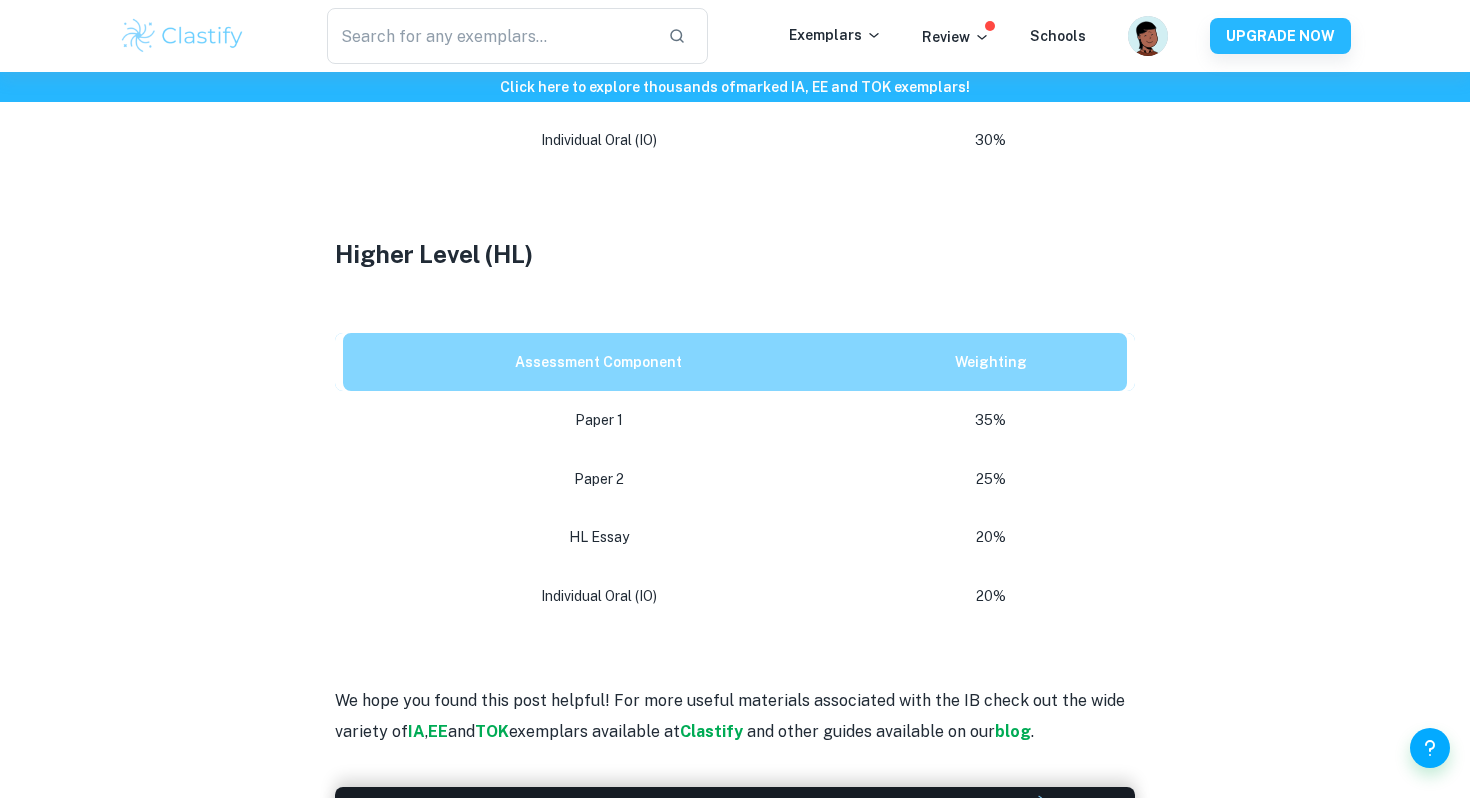 click on "35%" at bounding box center [990, 420] 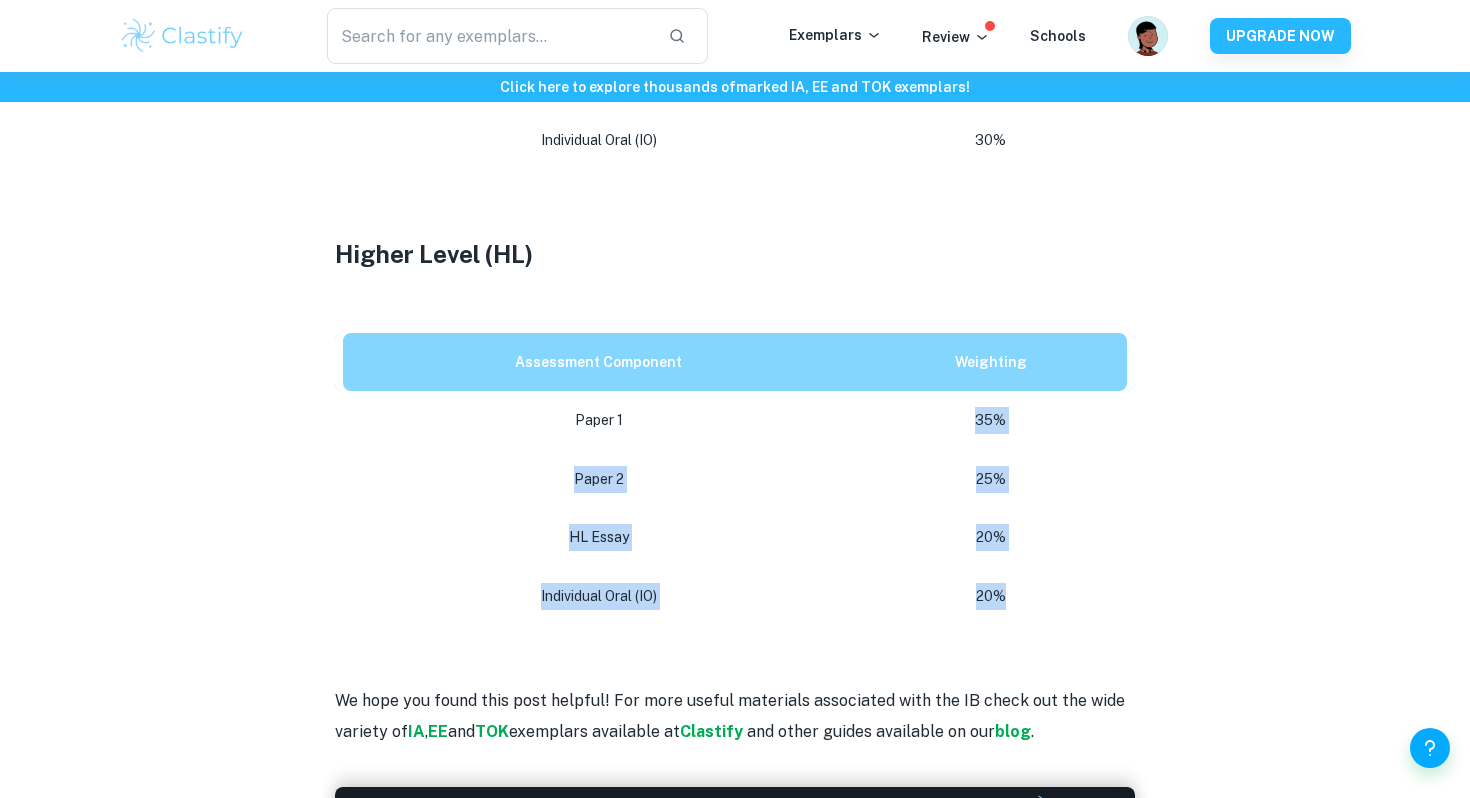 drag, startPoint x: 968, startPoint y: 418, endPoint x: 1006, endPoint y: 613, distance: 198.66806 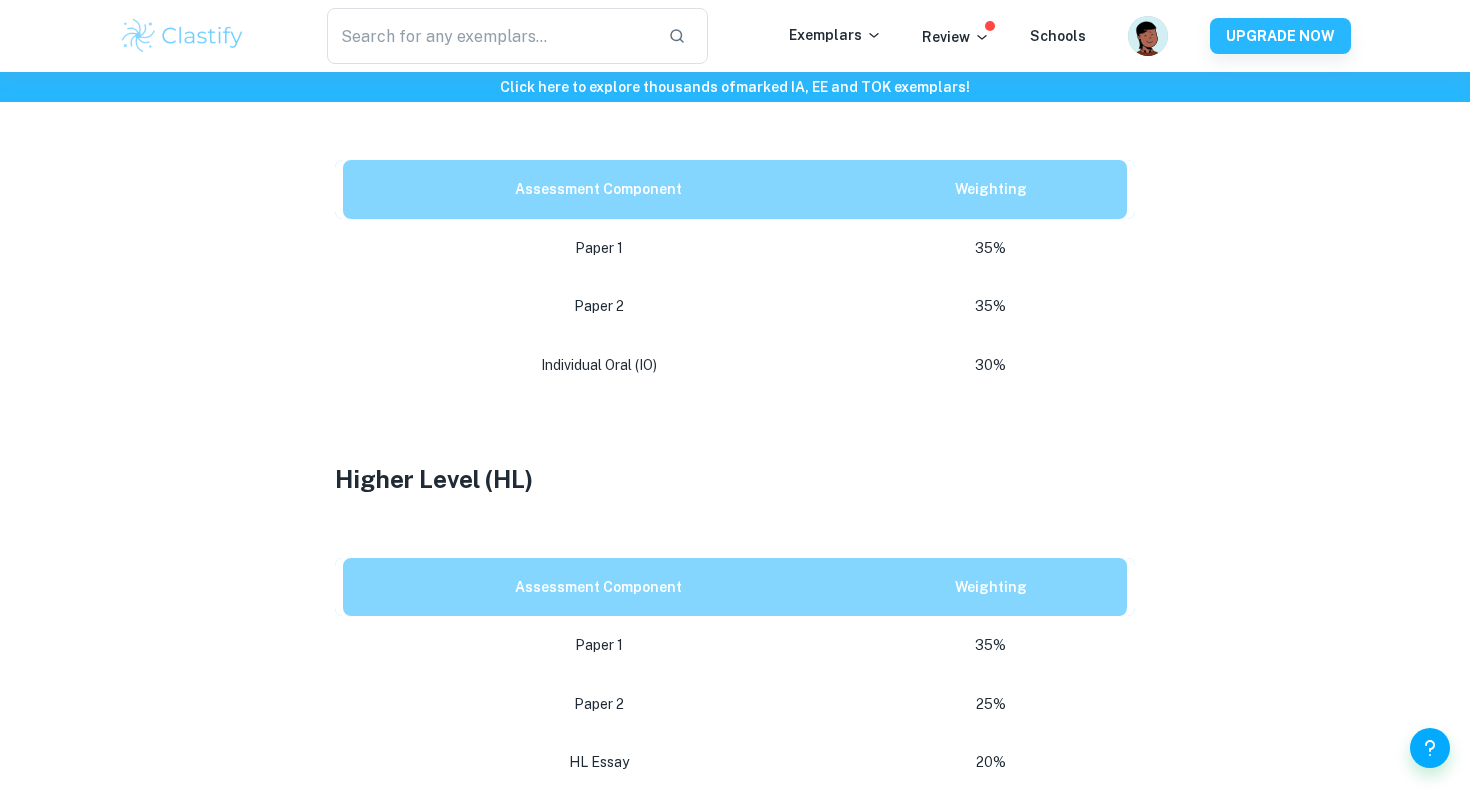 scroll, scrollTop: 1255, scrollLeft: 0, axis: vertical 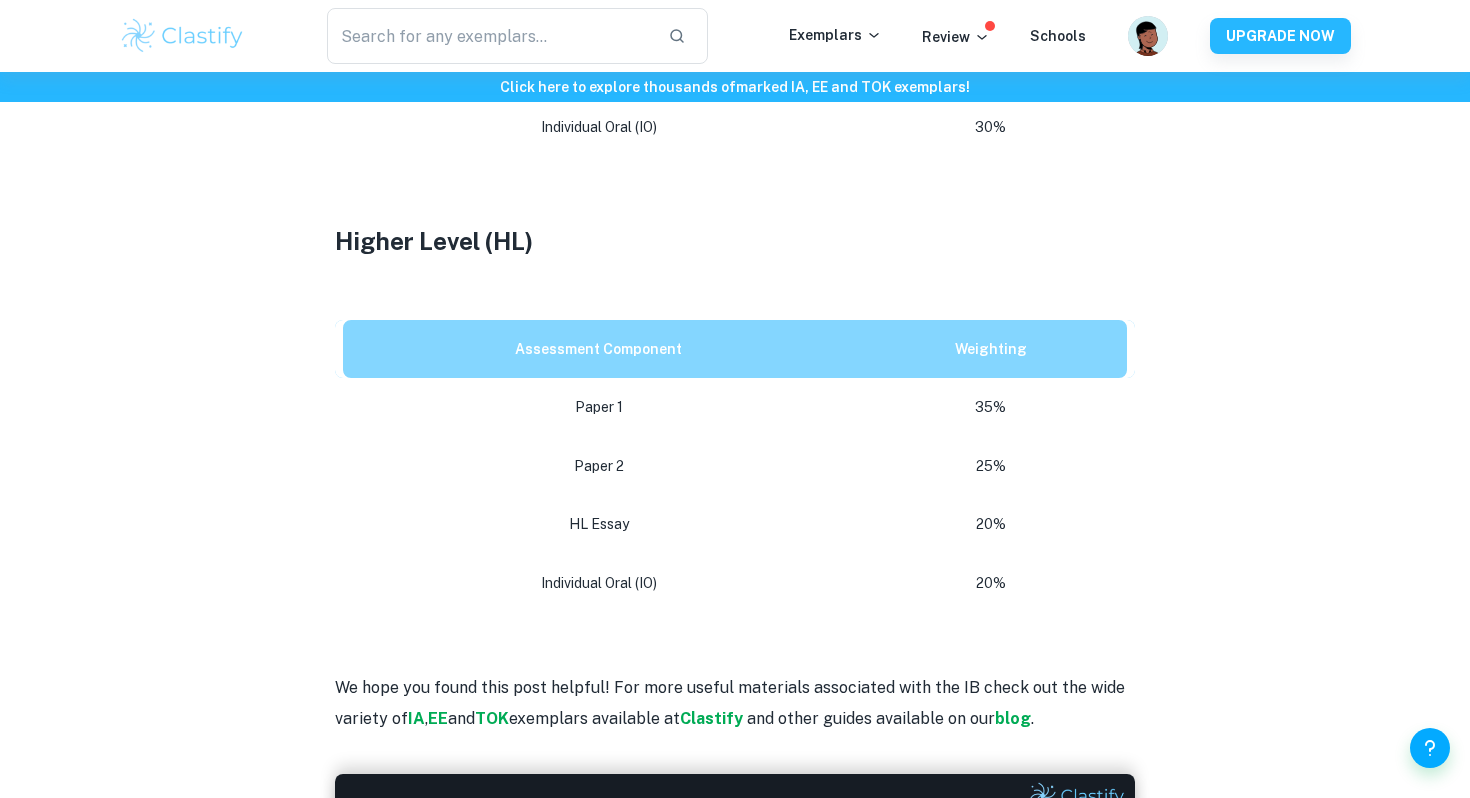 drag, startPoint x: 994, startPoint y: 606, endPoint x: 1062, endPoint y: 582, distance: 72.11102 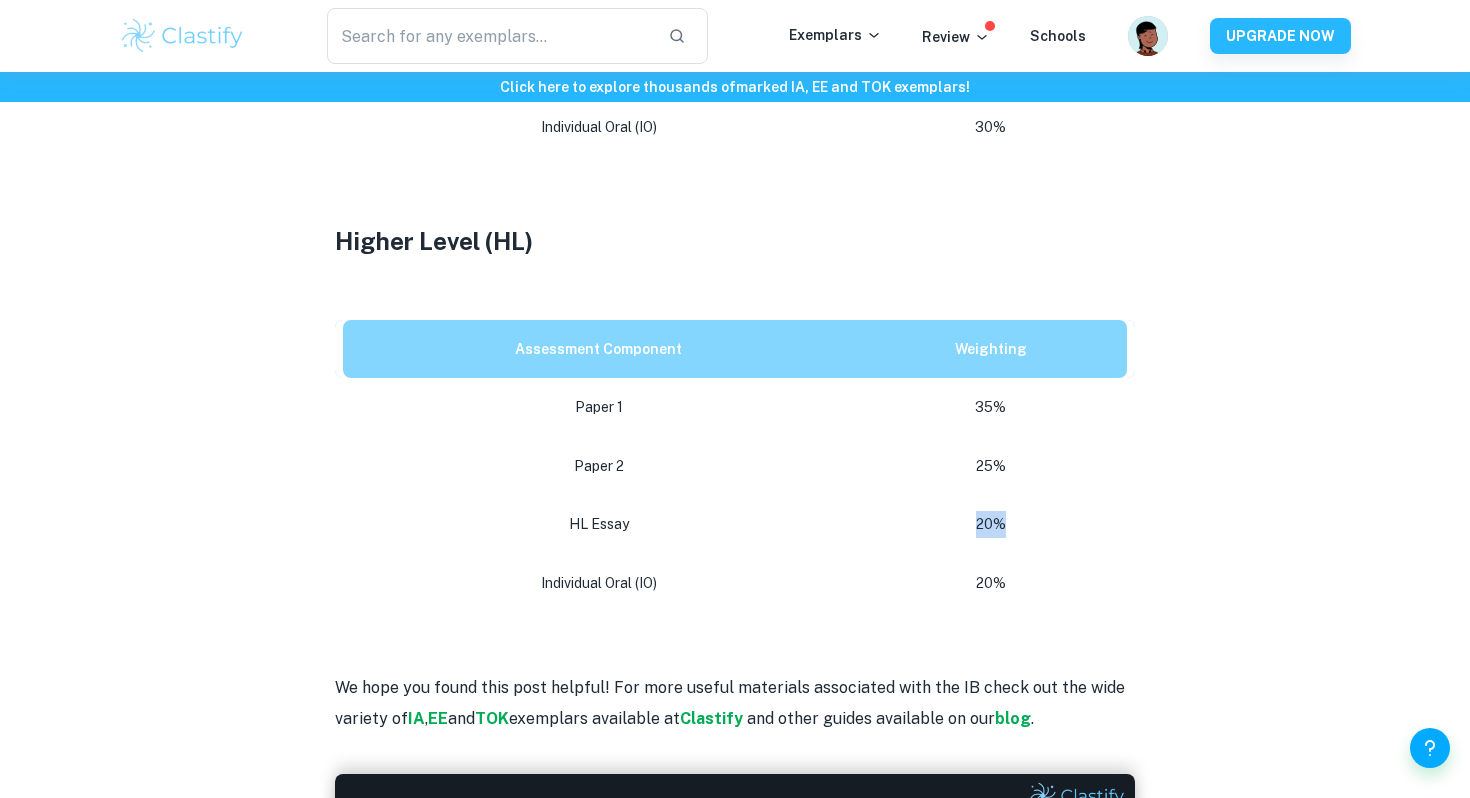 drag, startPoint x: 974, startPoint y: 528, endPoint x: 1002, endPoint y: 528, distance: 28 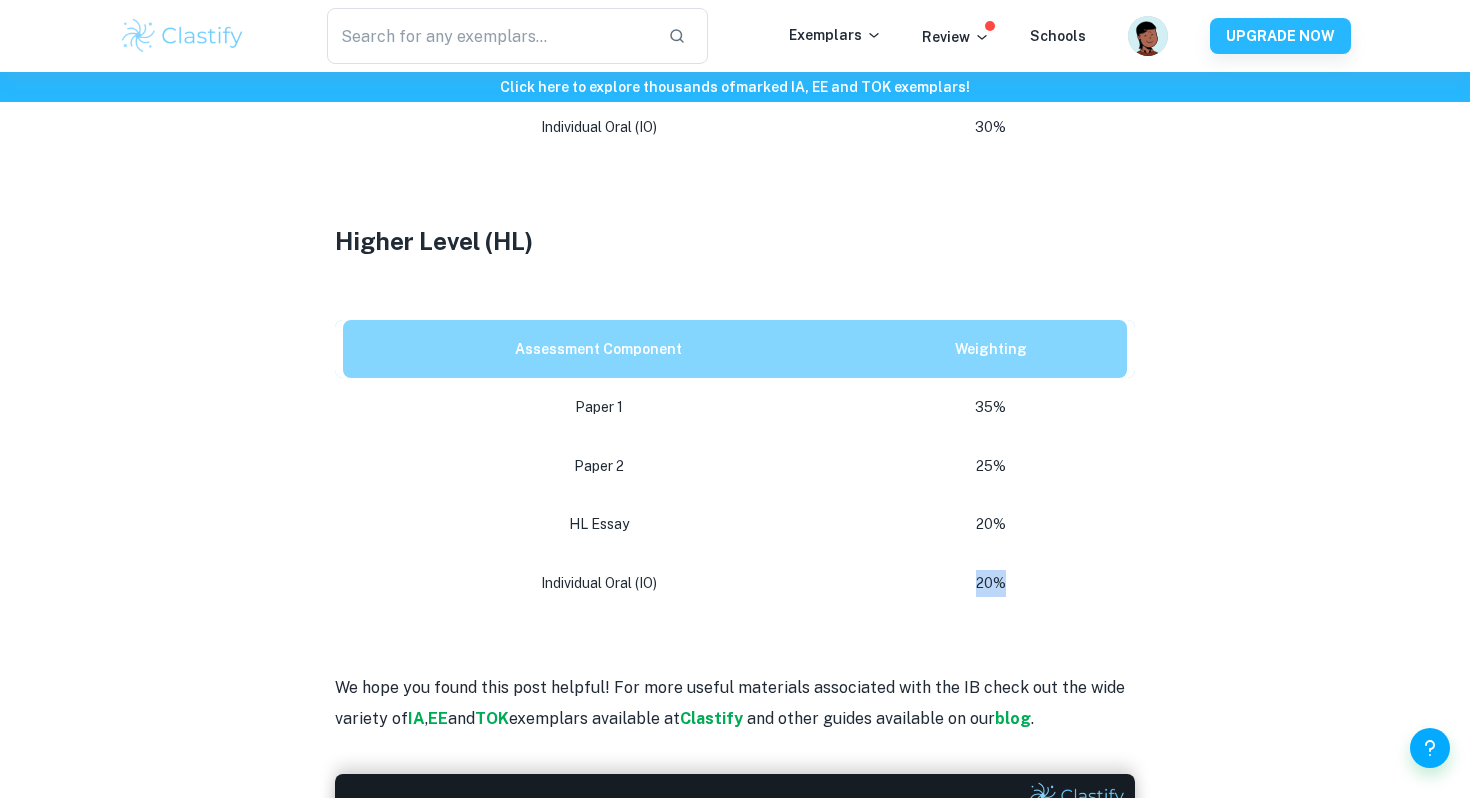 drag, startPoint x: 1002, startPoint y: 580, endPoint x: 976, endPoint y: 580, distance: 26 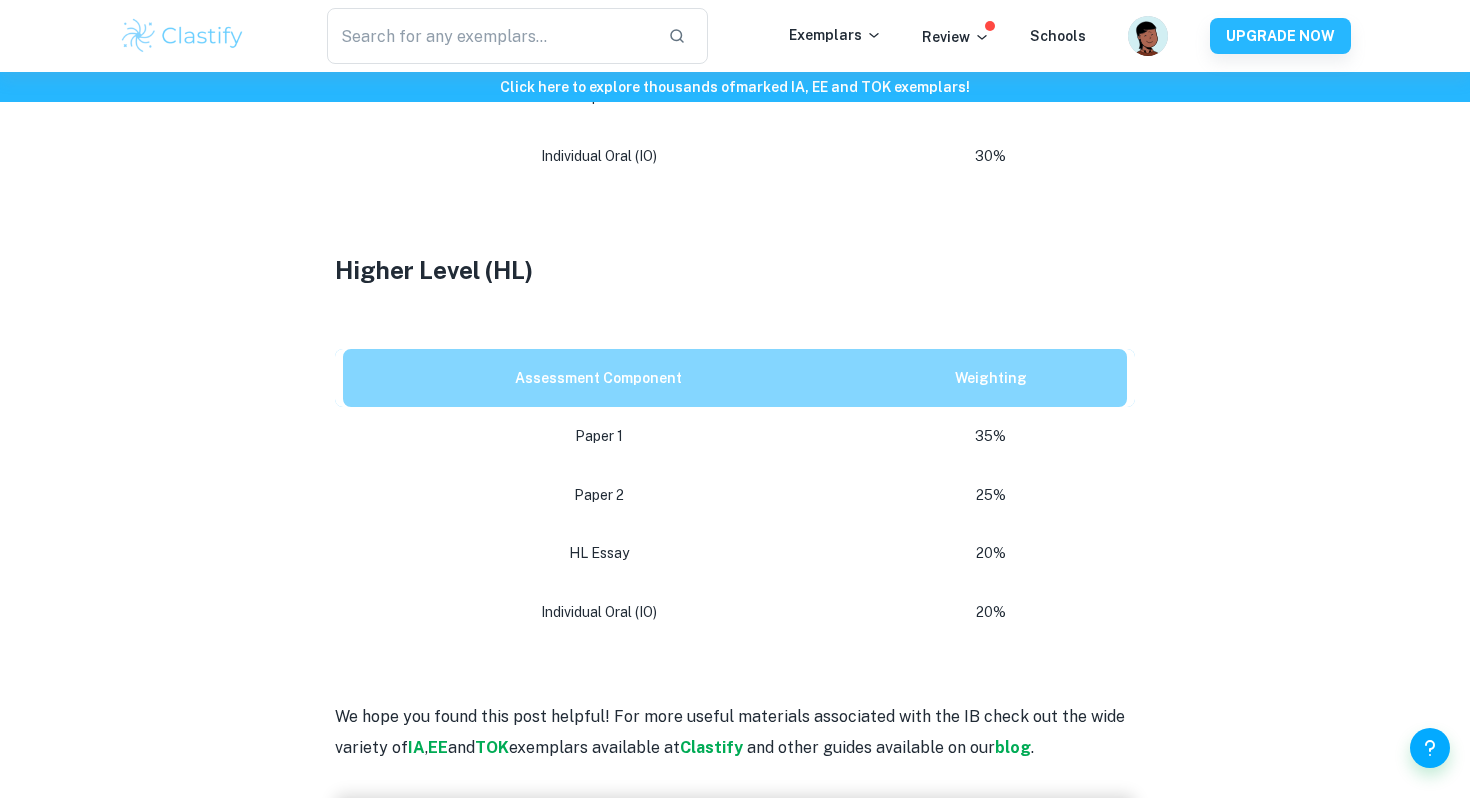 scroll, scrollTop: 1220, scrollLeft: 0, axis: vertical 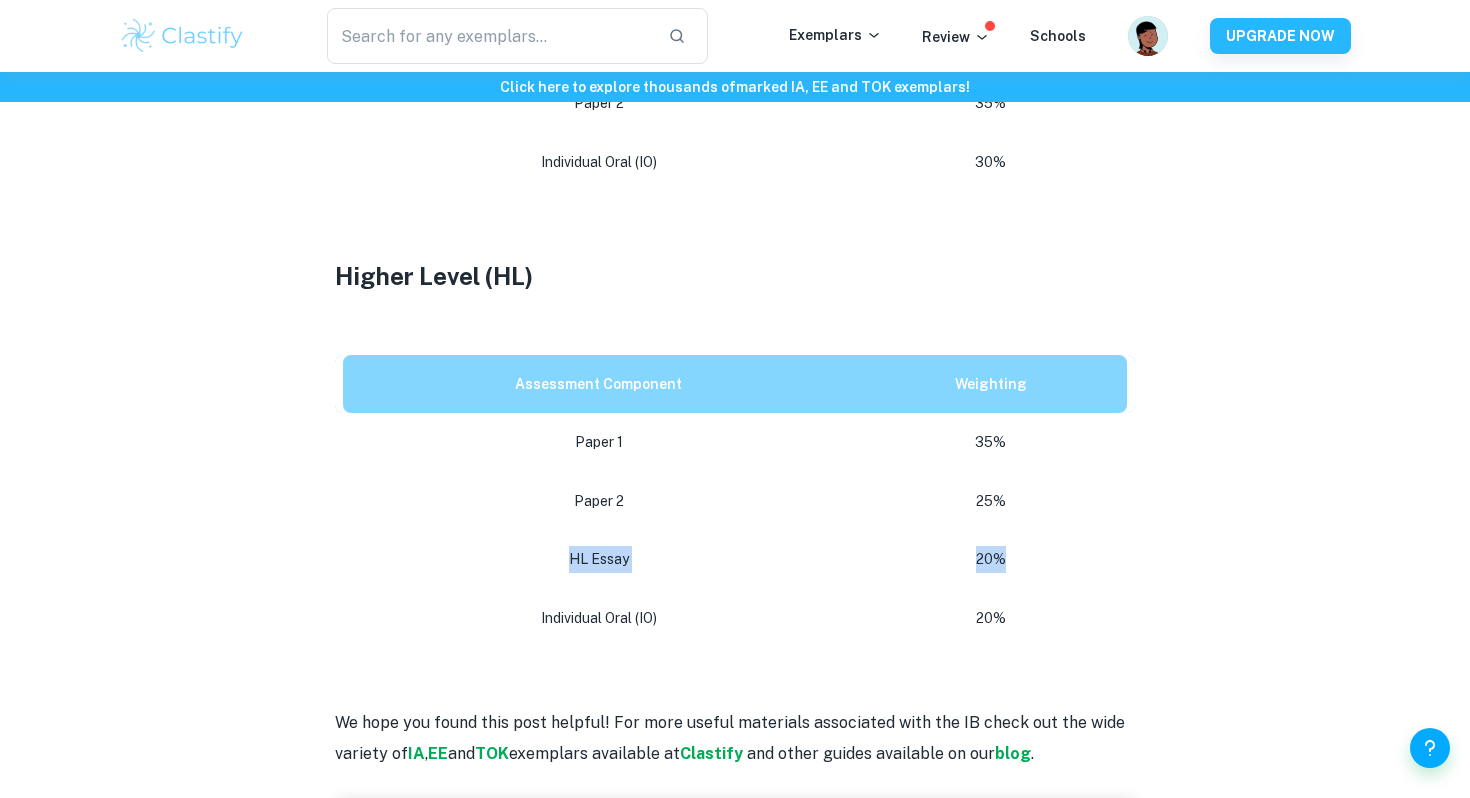 drag, startPoint x: 524, startPoint y: 569, endPoint x: 1026, endPoint y: 574, distance: 502.0249 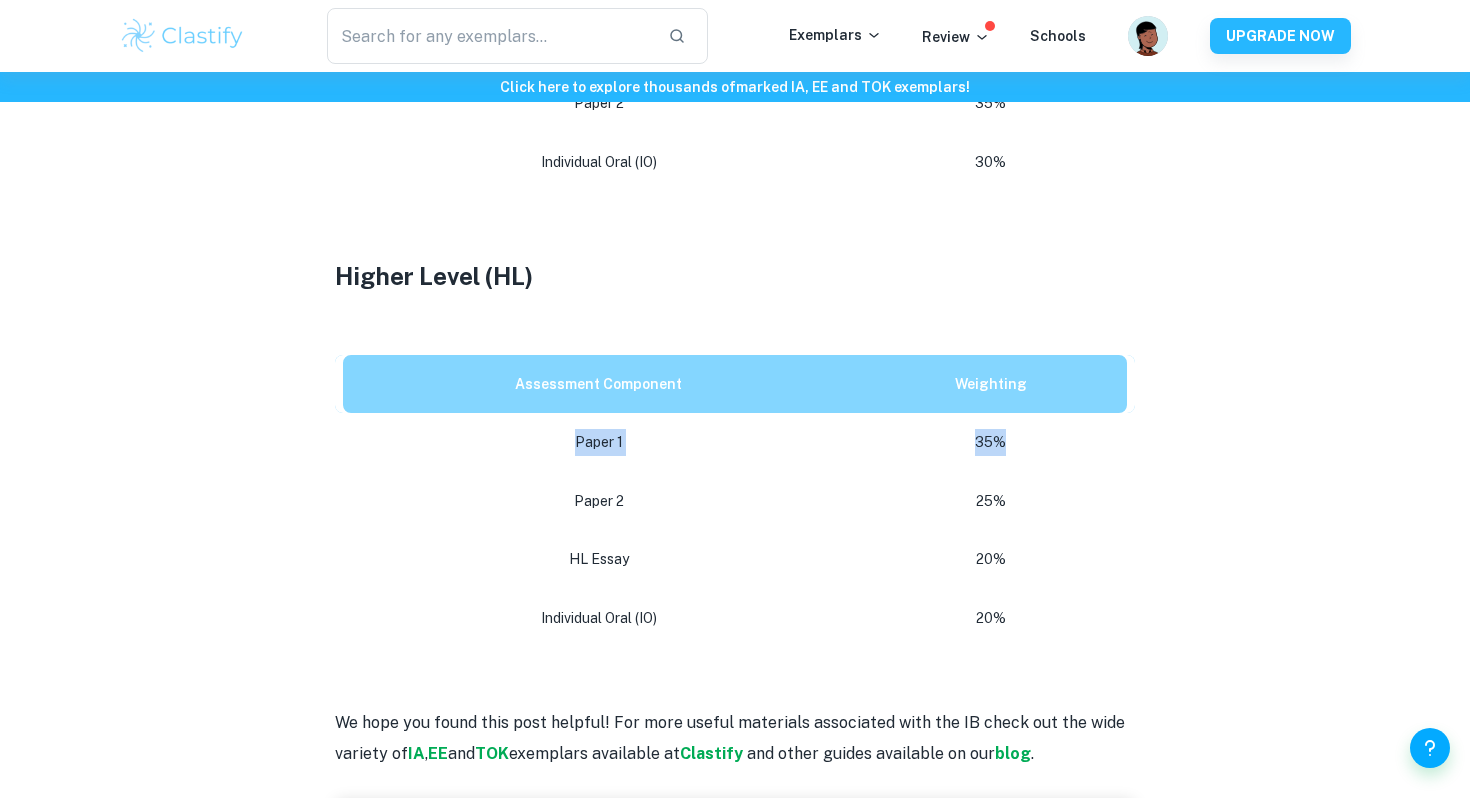 drag, startPoint x: 565, startPoint y: 432, endPoint x: 1070, endPoint y: 451, distance: 505.3573 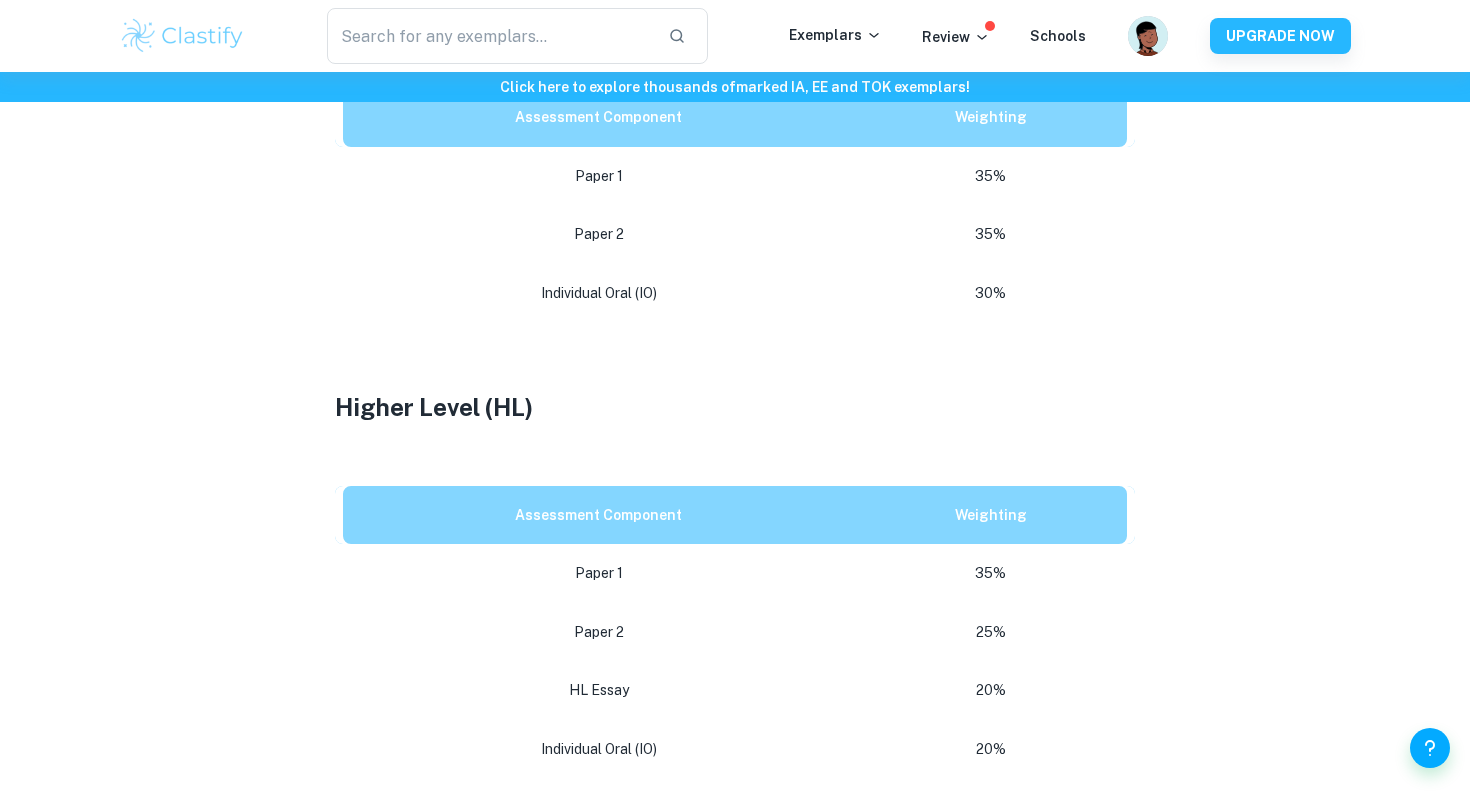 scroll, scrollTop: 1044, scrollLeft: 0, axis: vertical 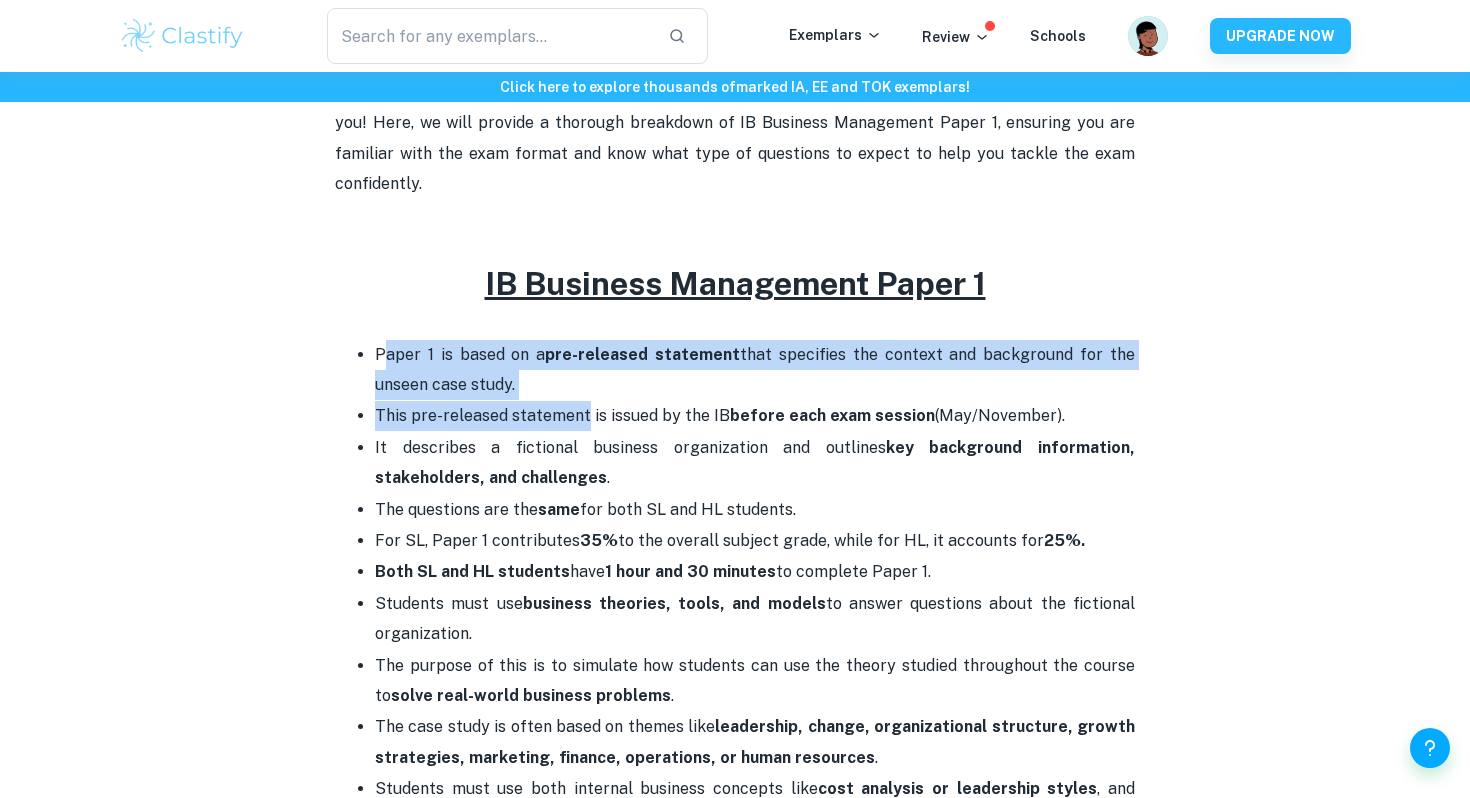 drag, startPoint x: 382, startPoint y: 332, endPoint x: 582, endPoint y: 379, distance: 205.44829 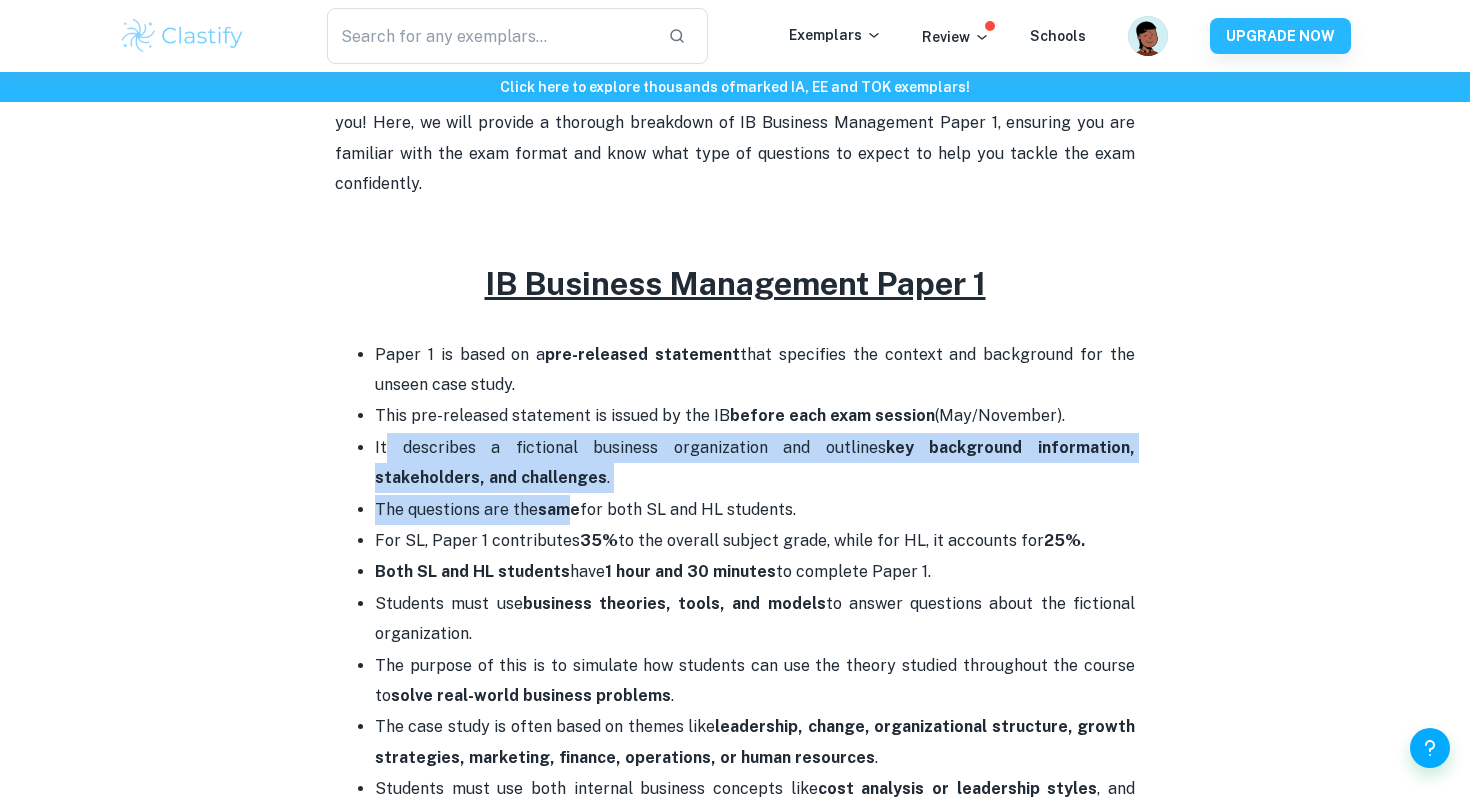 drag, startPoint x: 385, startPoint y: 415, endPoint x: 569, endPoint y: 466, distance: 190.93716 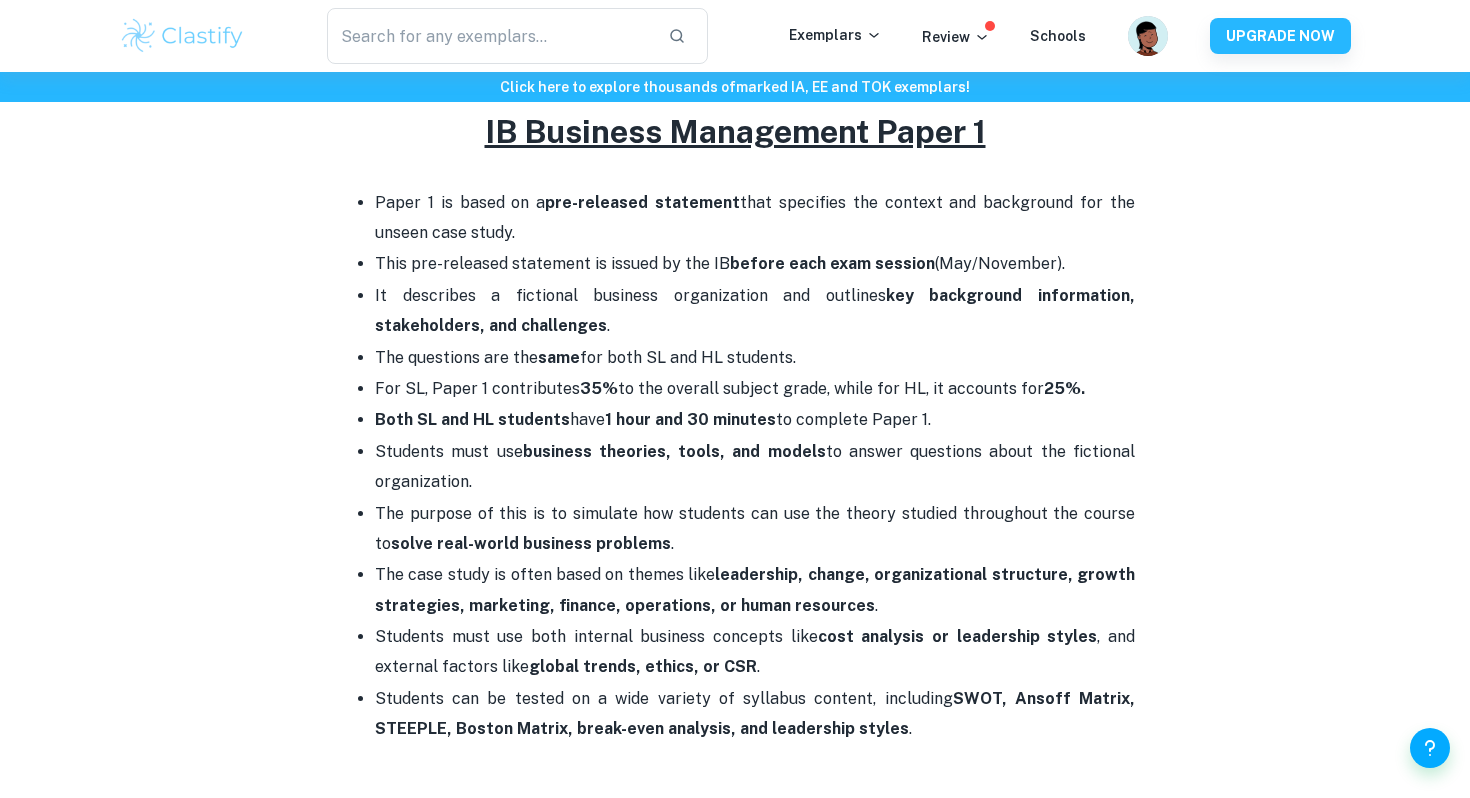 scroll, scrollTop: 891, scrollLeft: 0, axis: vertical 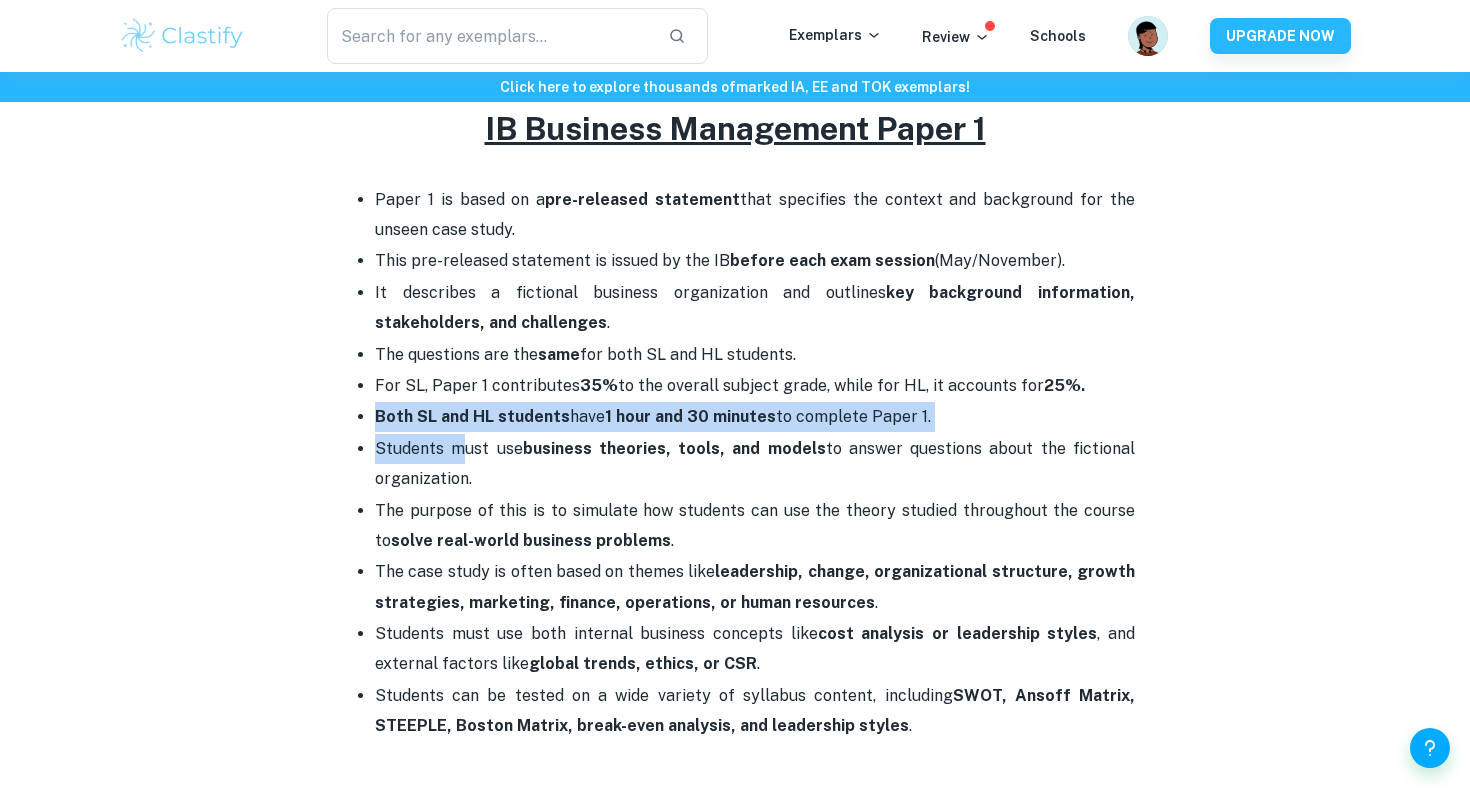 drag, startPoint x: 373, startPoint y: 386, endPoint x: 482, endPoint y: 433, distance: 118.70131 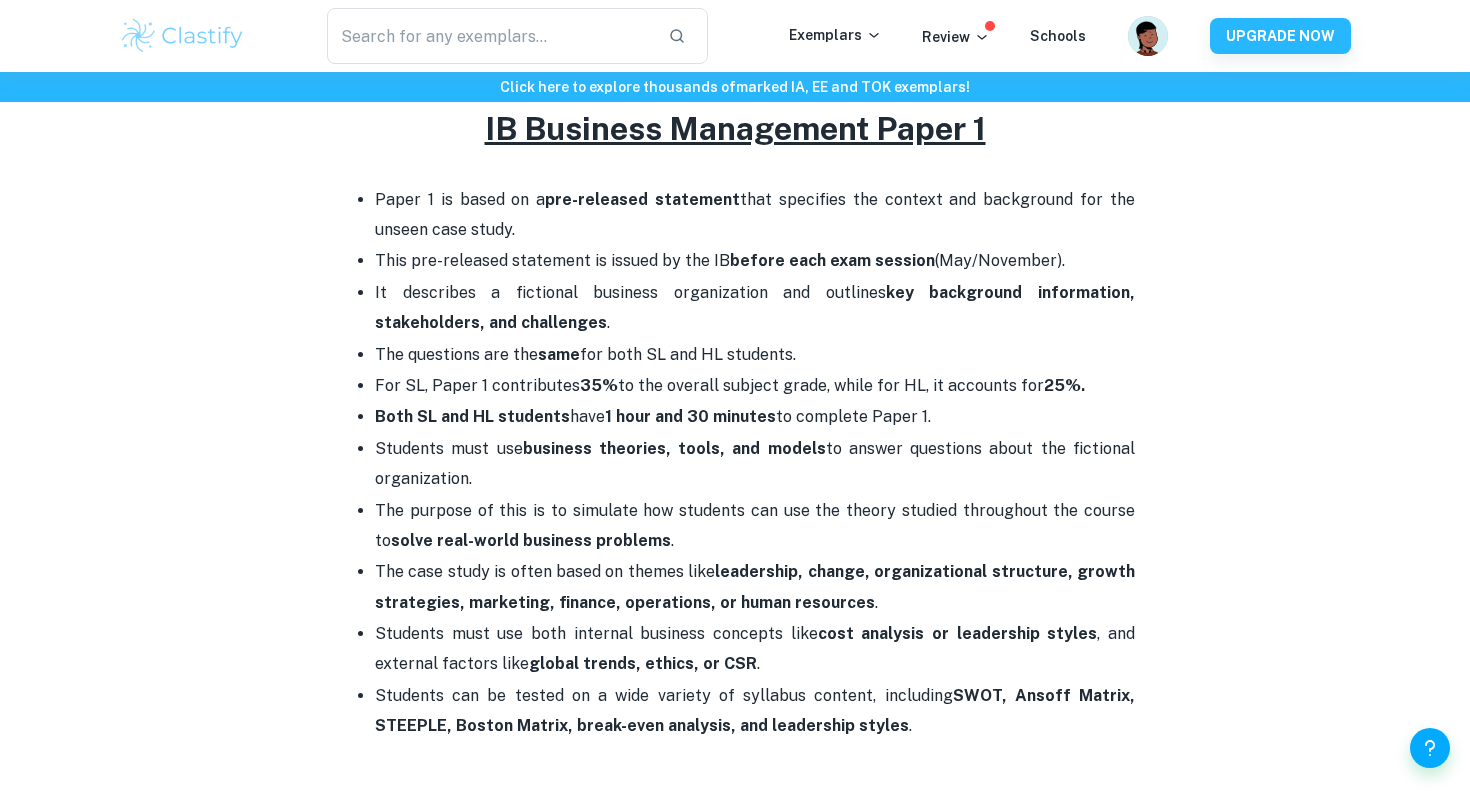 drag, startPoint x: 482, startPoint y: 439, endPoint x: 376, endPoint y: 414, distance: 108.90822 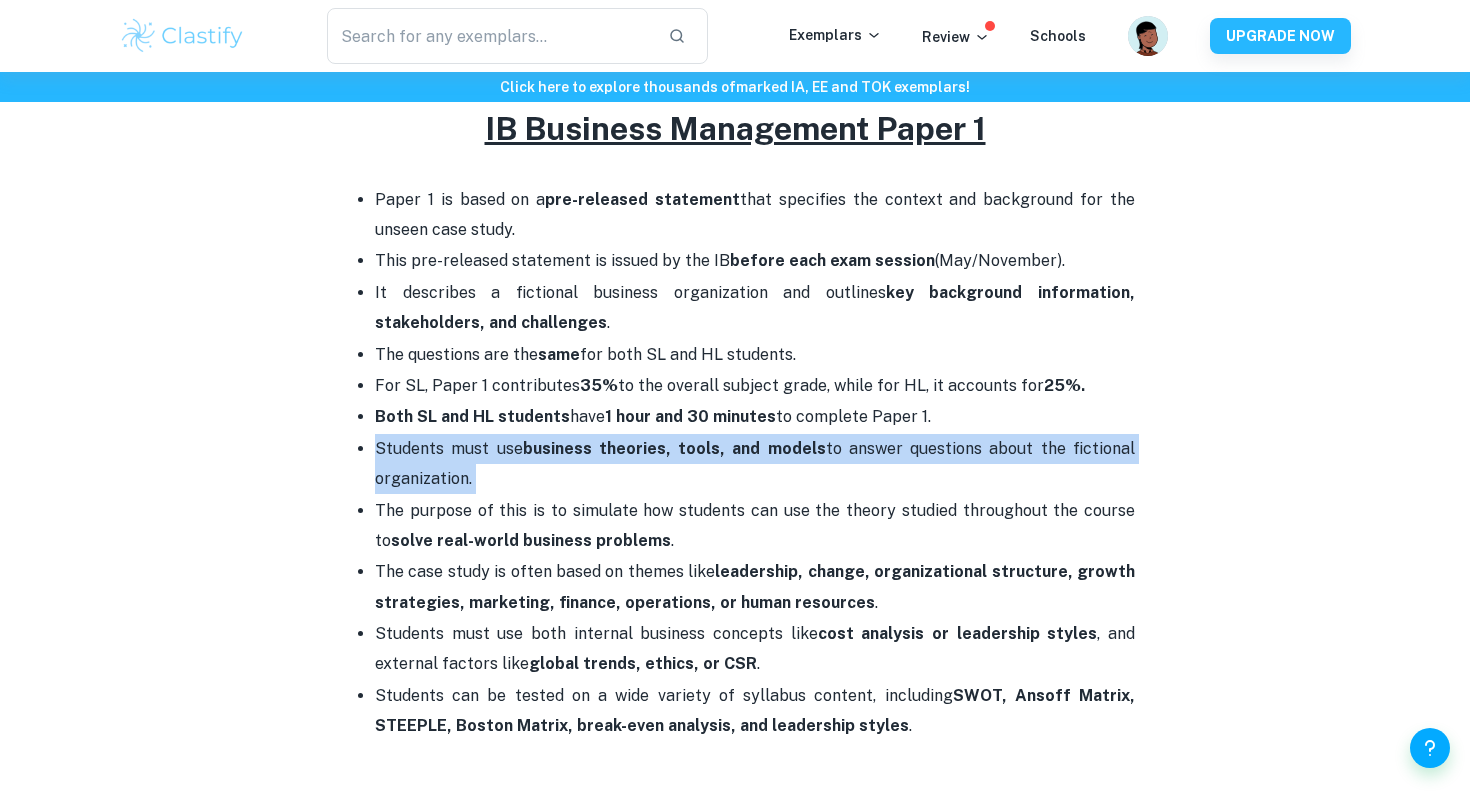 drag, startPoint x: 376, startPoint y: 414, endPoint x: 510, endPoint y: 445, distance: 137.53908 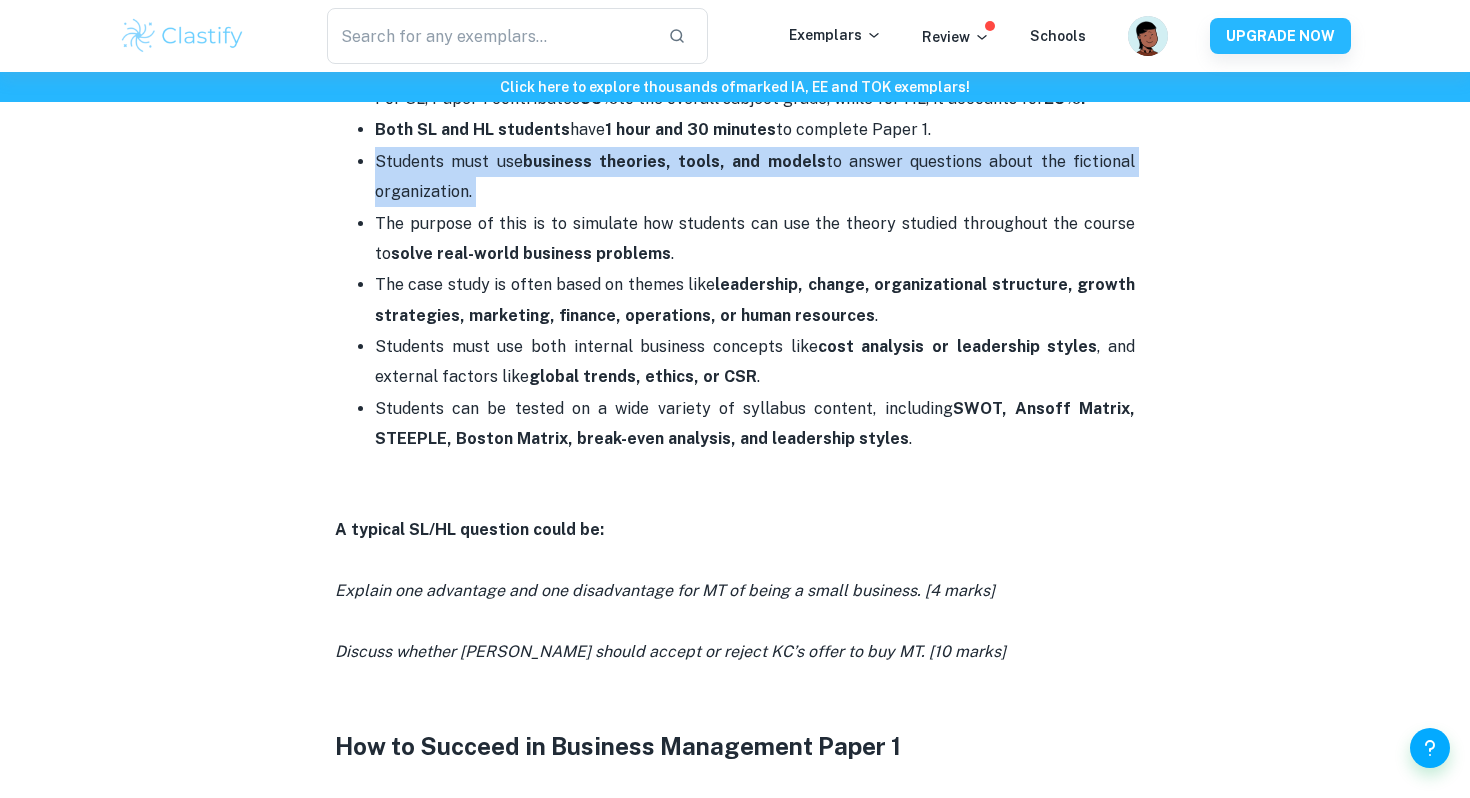 scroll, scrollTop: 1350, scrollLeft: 0, axis: vertical 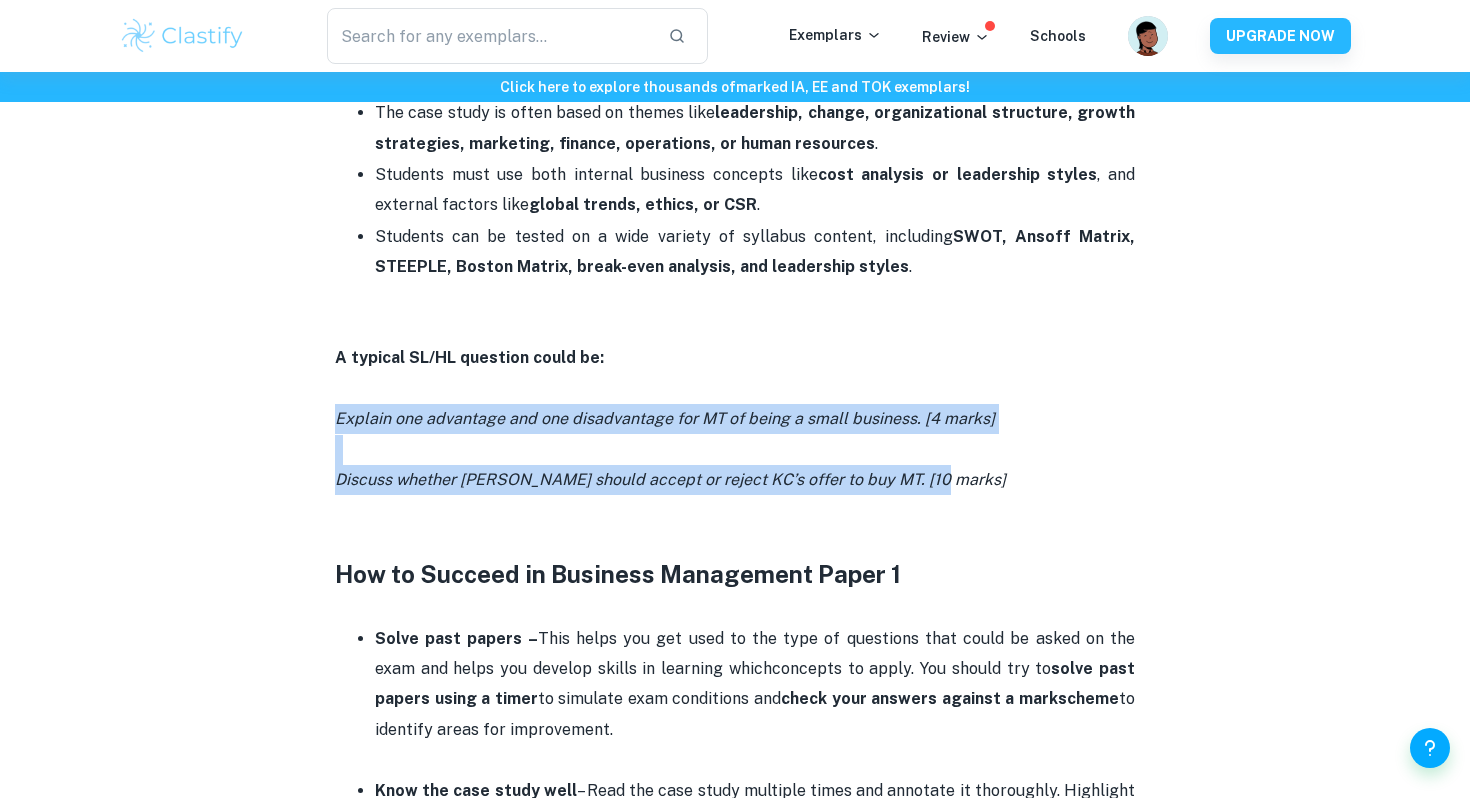 drag, startPoint x: 341, startPoint y: 353, endPoint x: 939, endPoint y: 457, distance: 606.97614 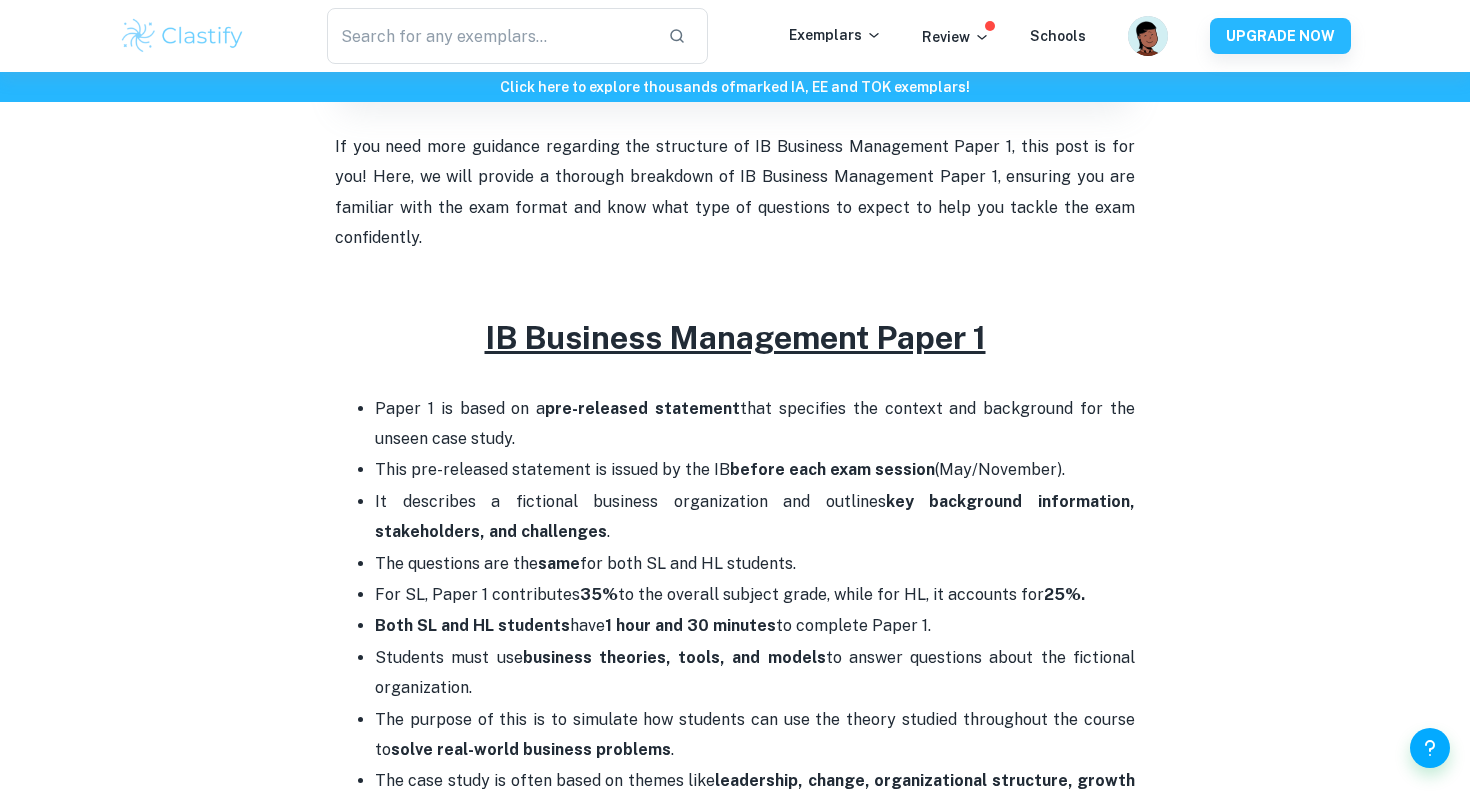 scroll, scrollTop: 881, scrollLeft: 0, axis: vertical 